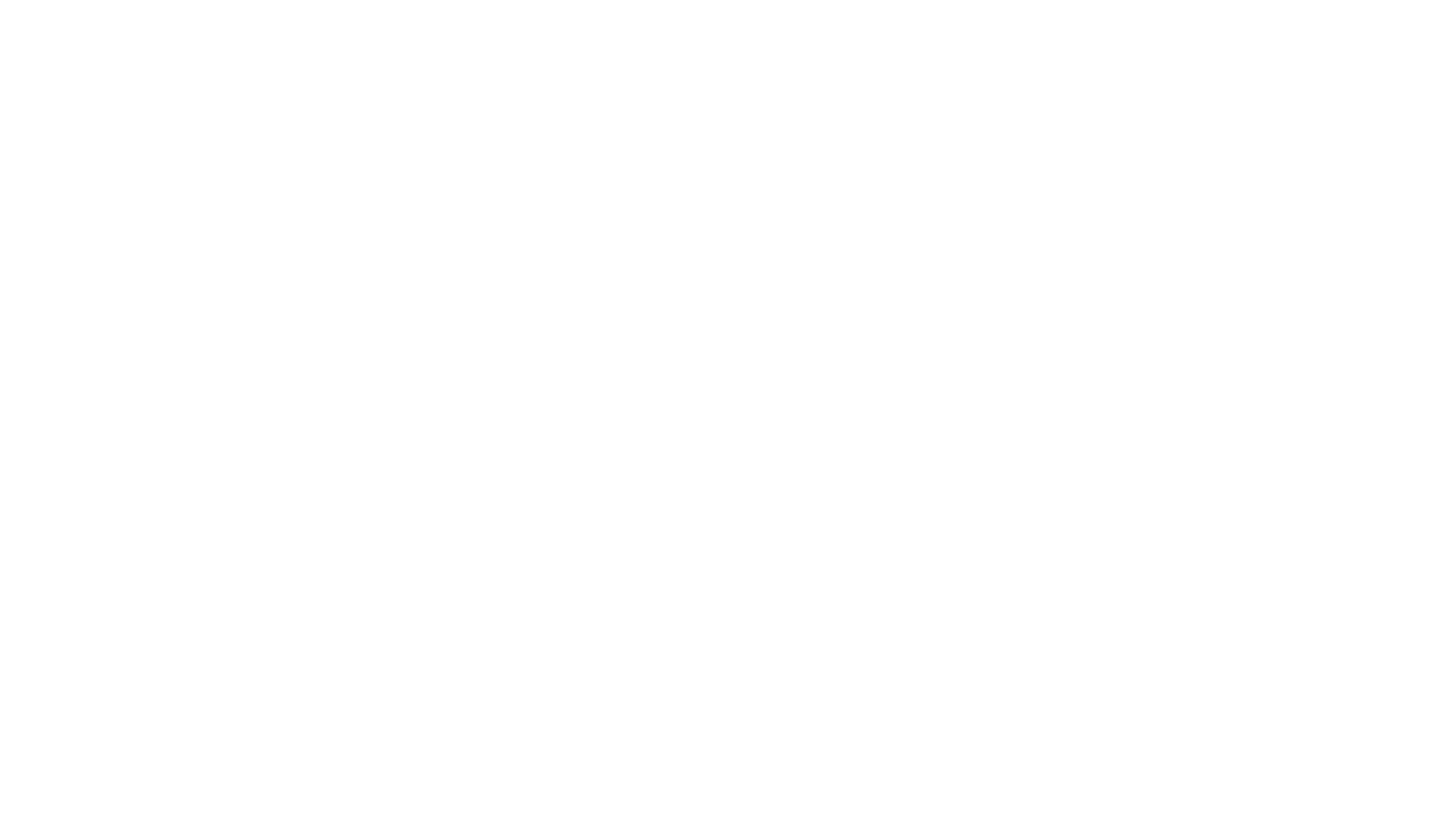 scroll, scrollTop: 0, scrollLeft: 0, axis: both 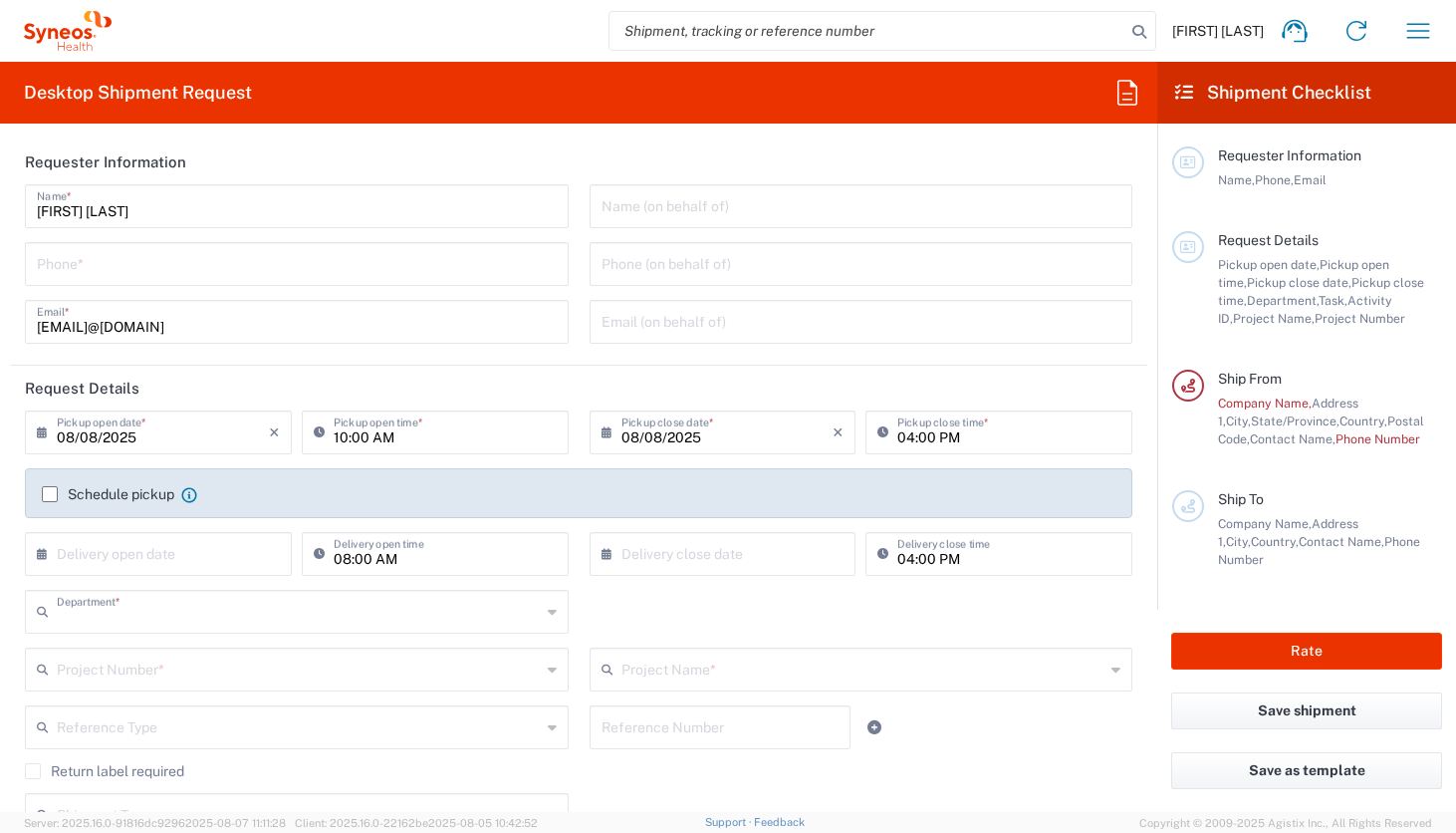 type on "6150" 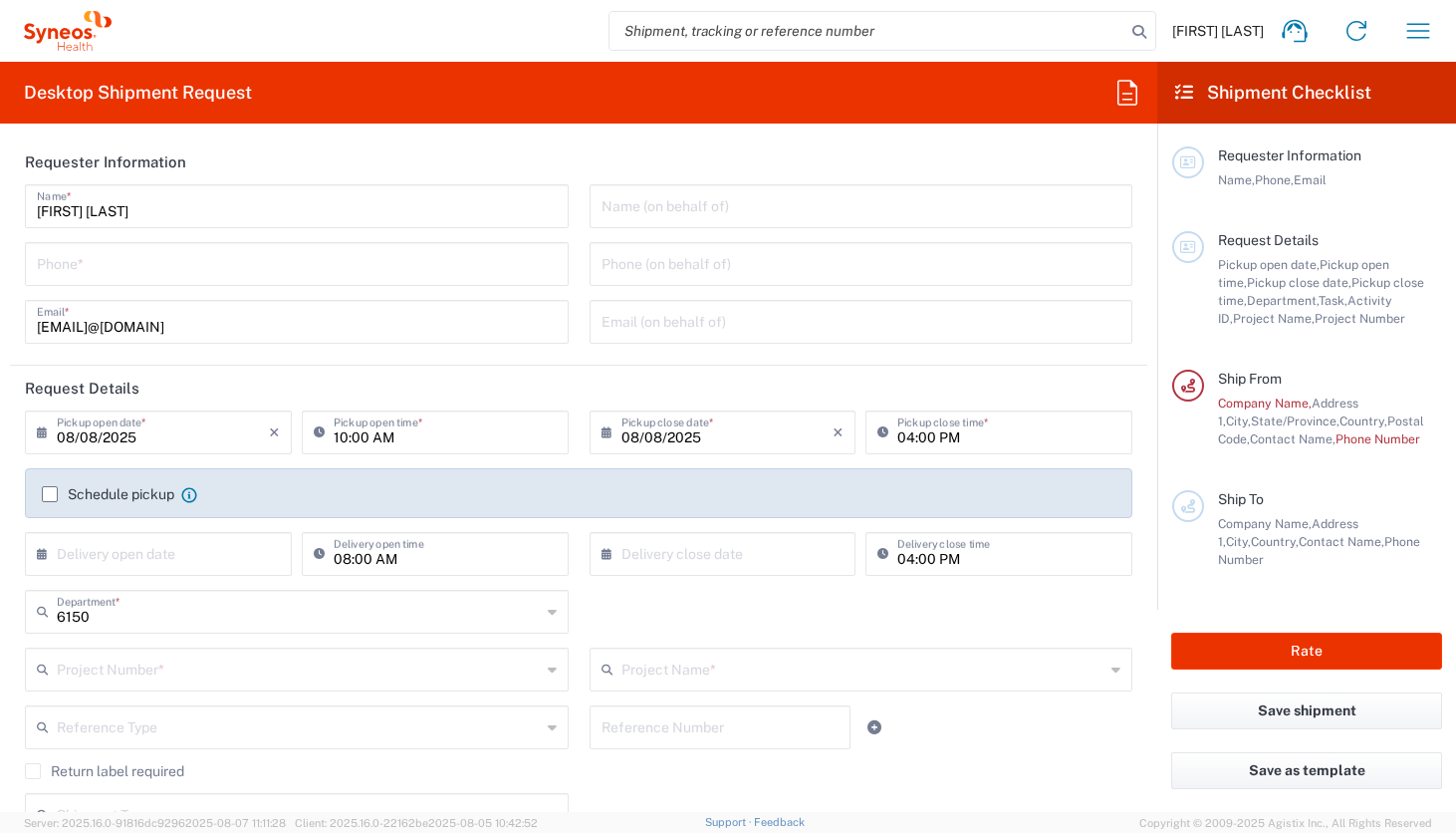 type on "United States" 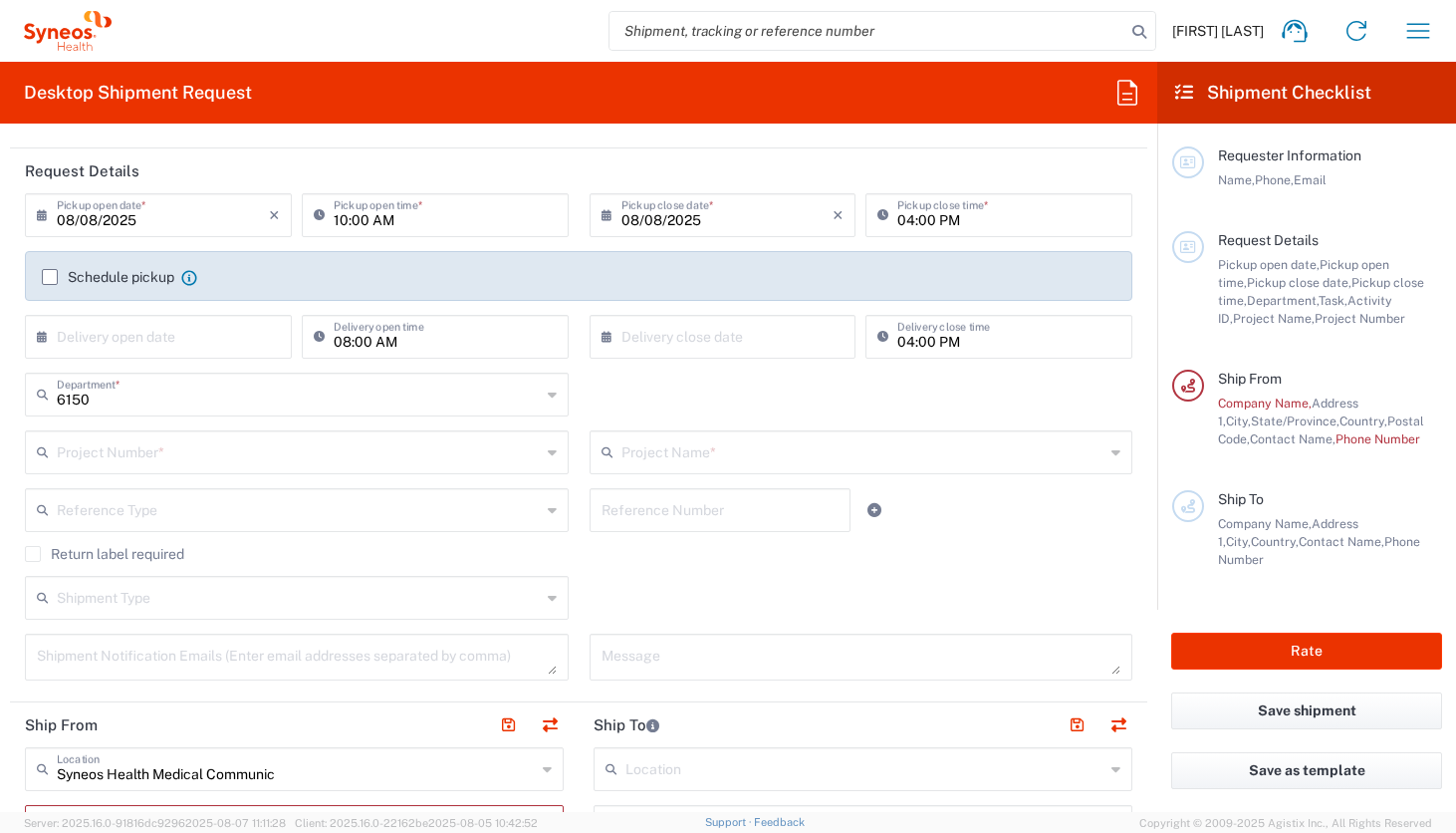 scroll, scrollTop: 228, scrollLeft: 0, axis: vertical 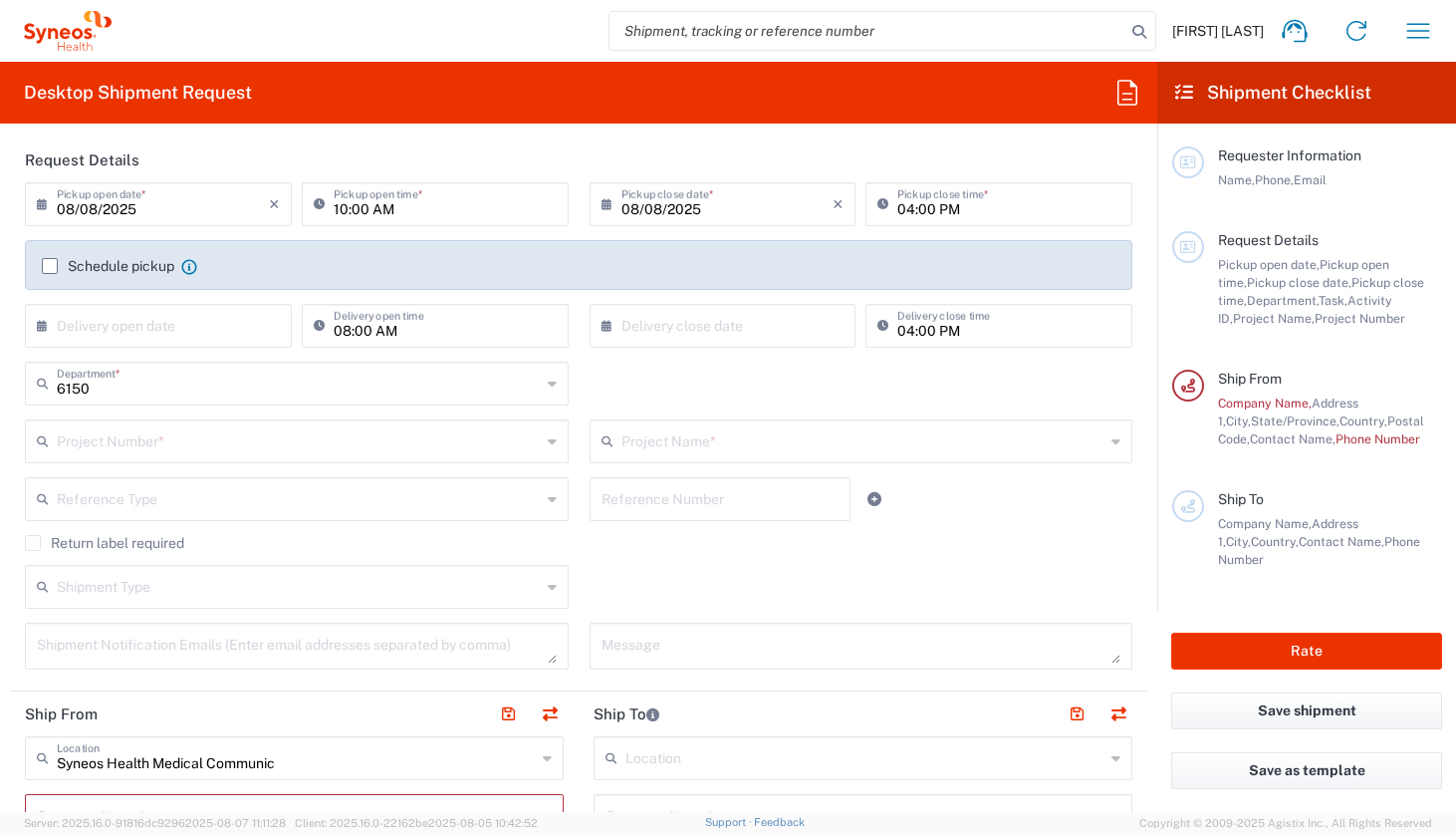click on "Return label required" 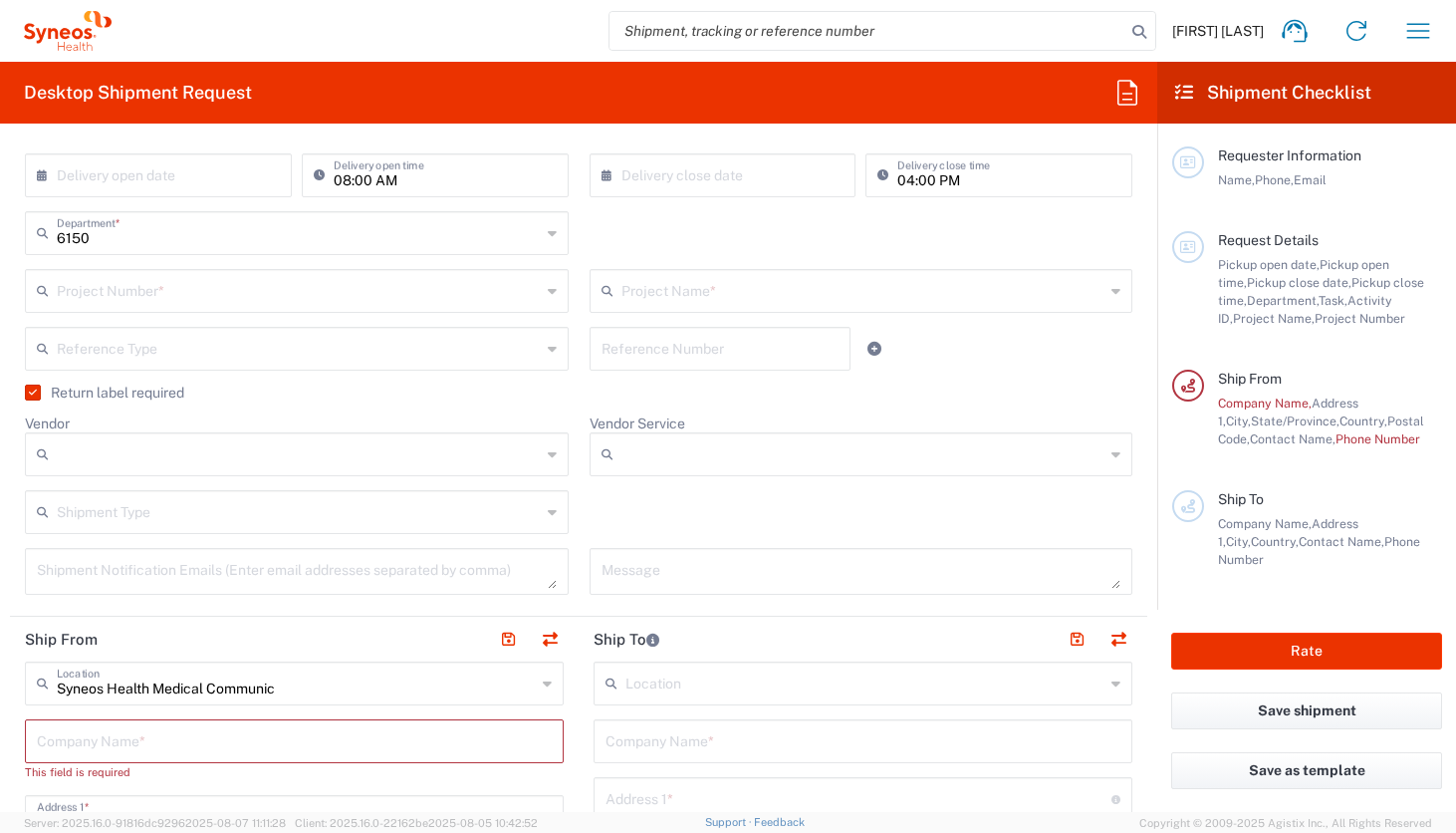 scroll, scrollTop: 381, scrollLeft: 0, axis: vertical 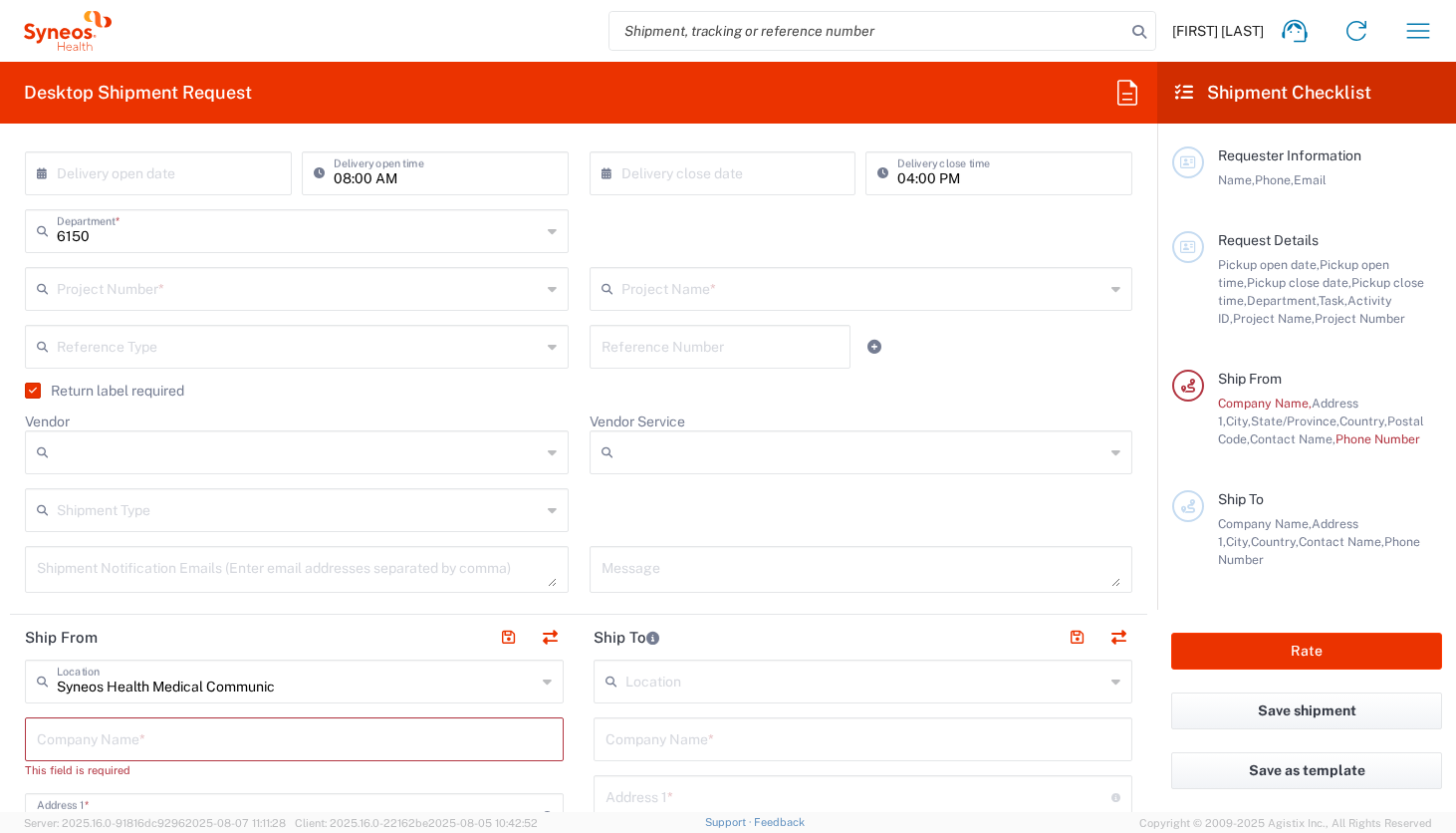 click on "Return label required" 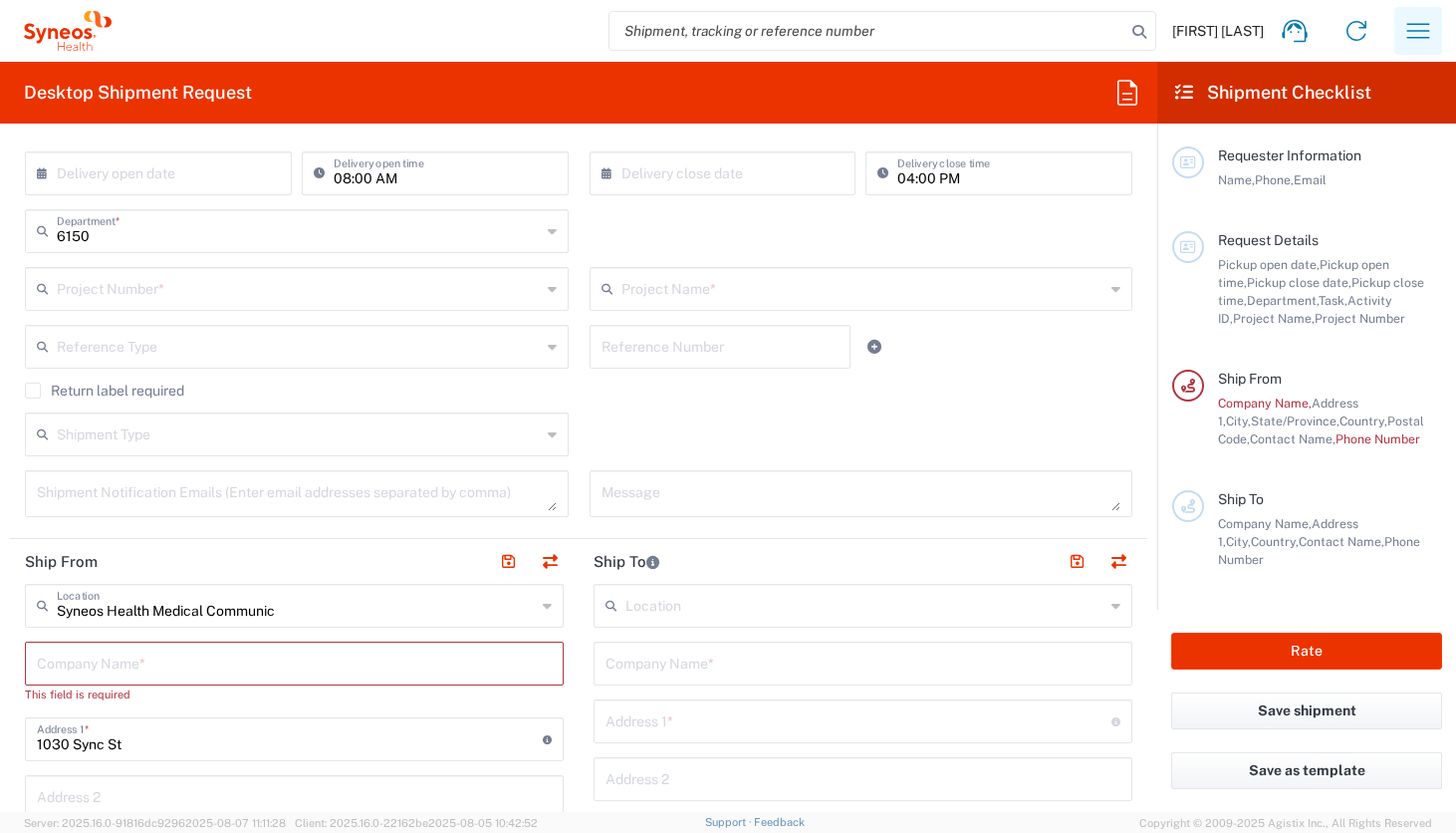 click 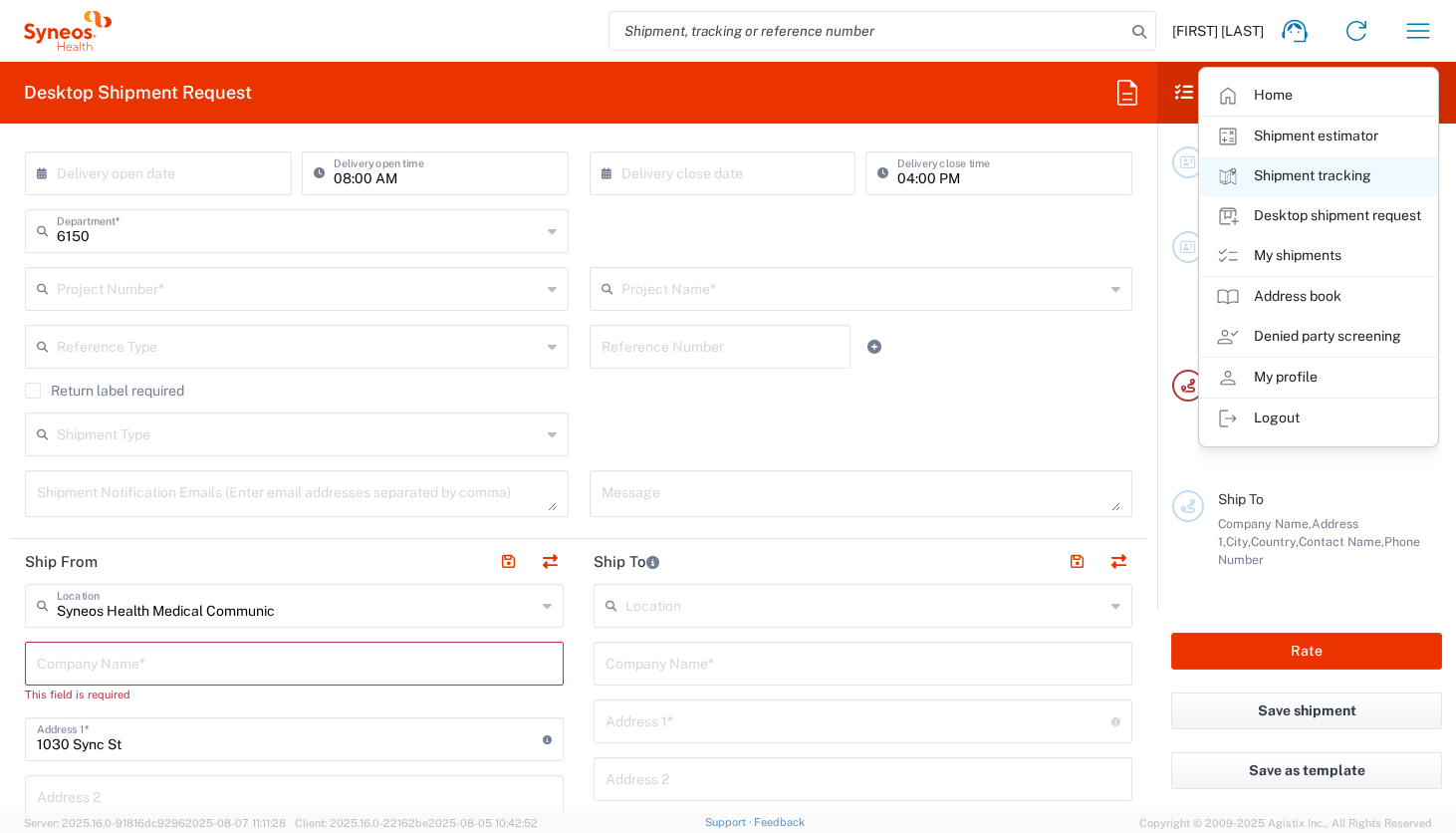 click on "Shipment tracking" 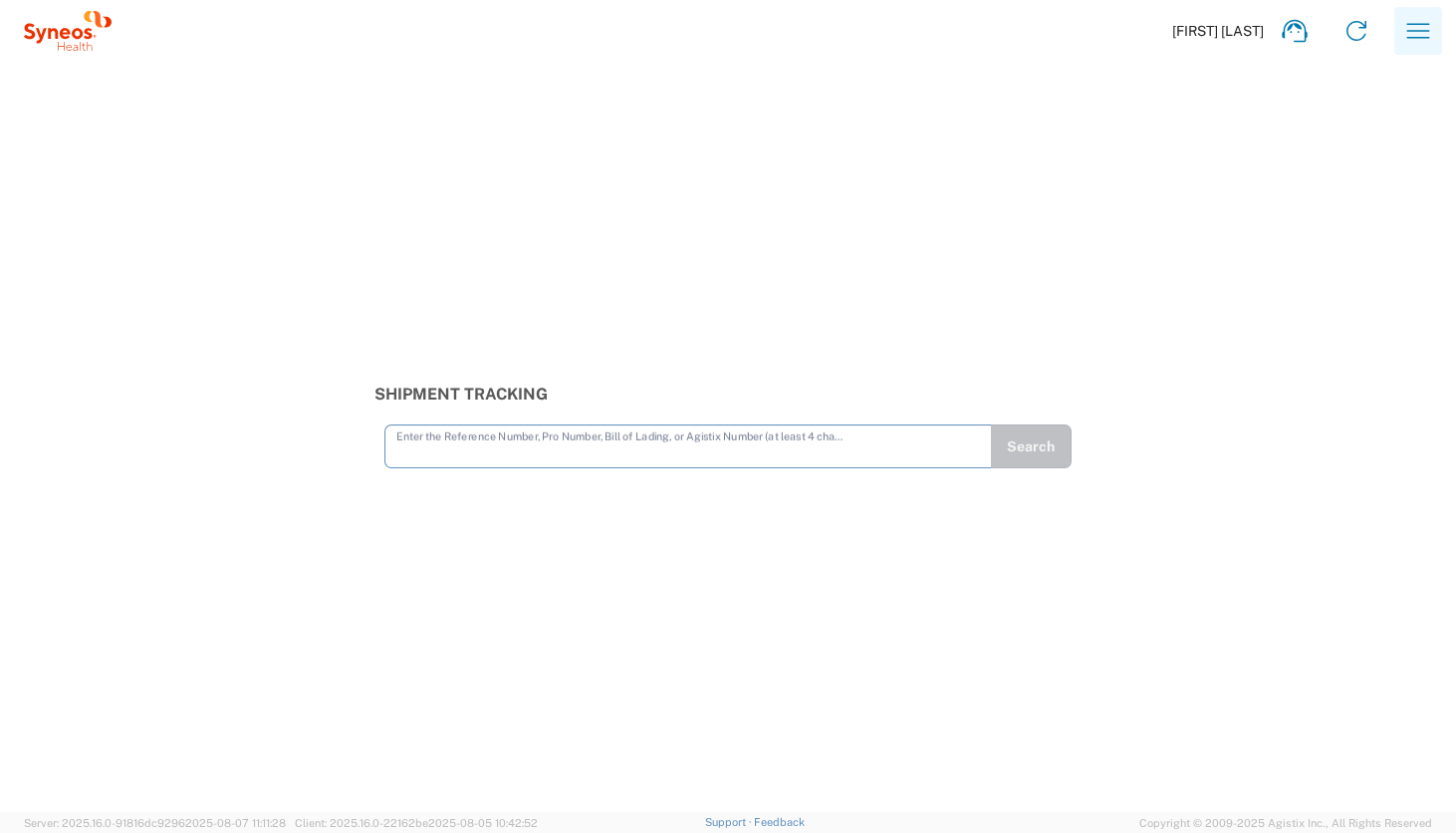 click 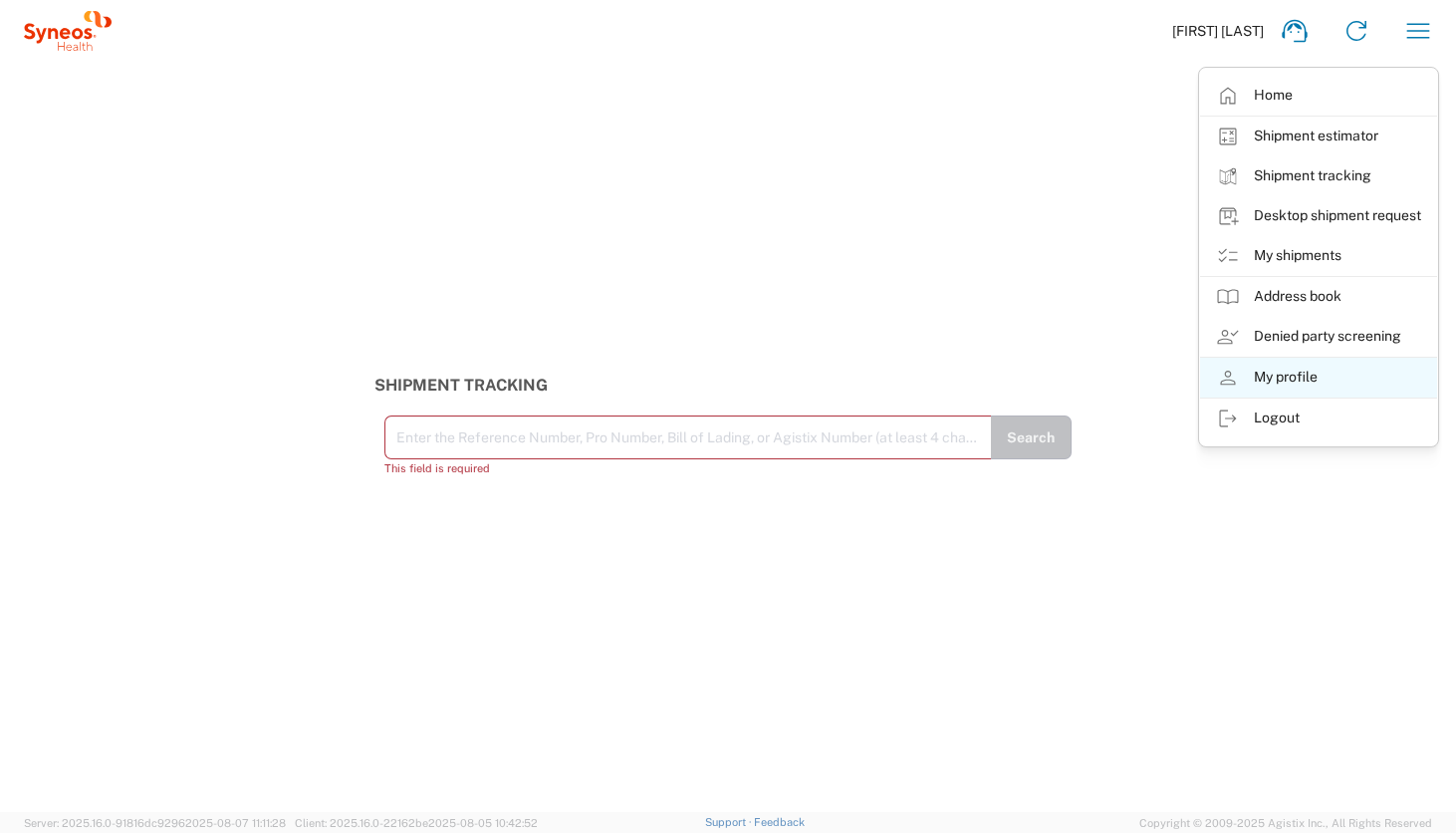 click on "My profile" 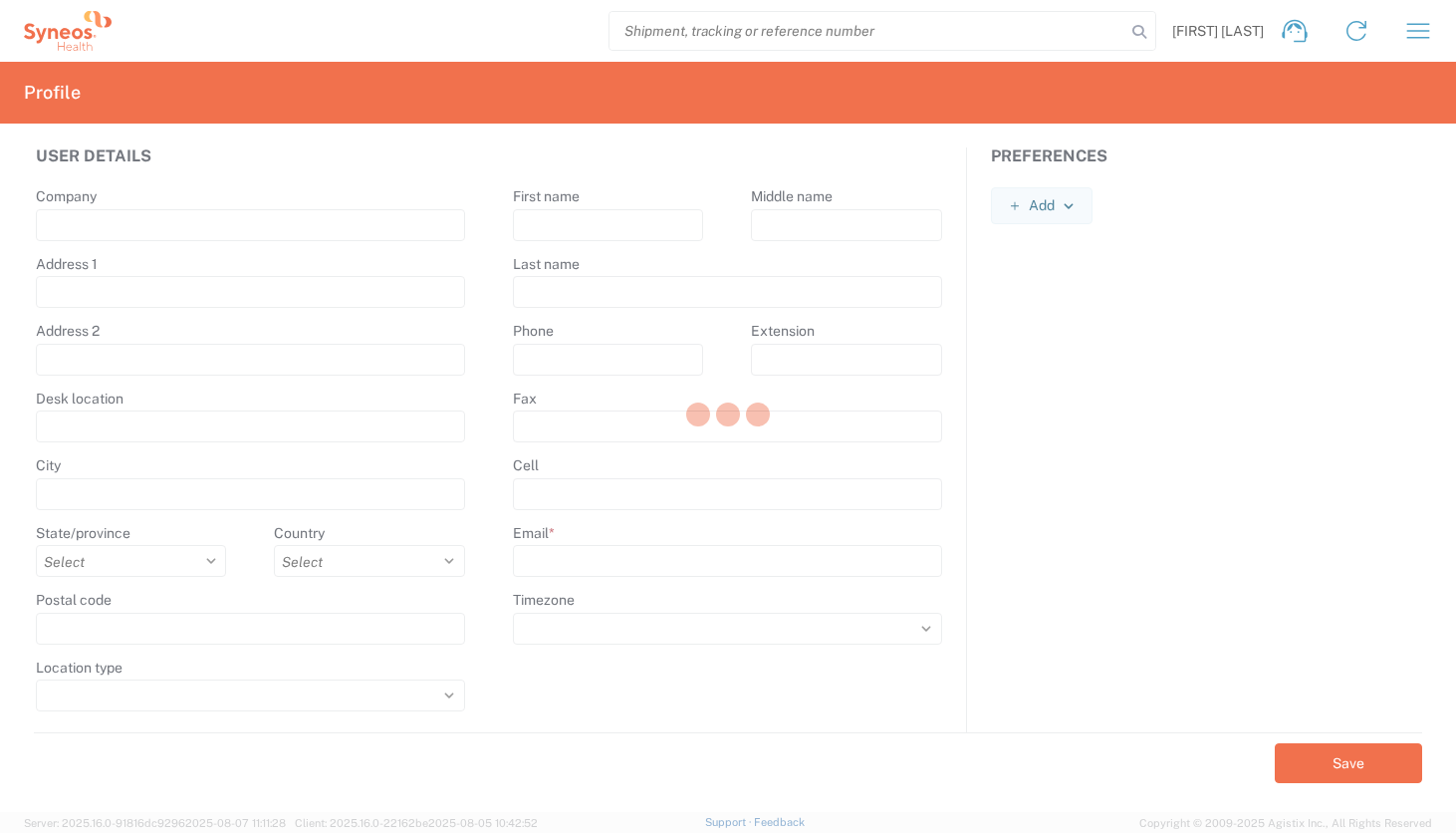 type on "1030 Sync St" 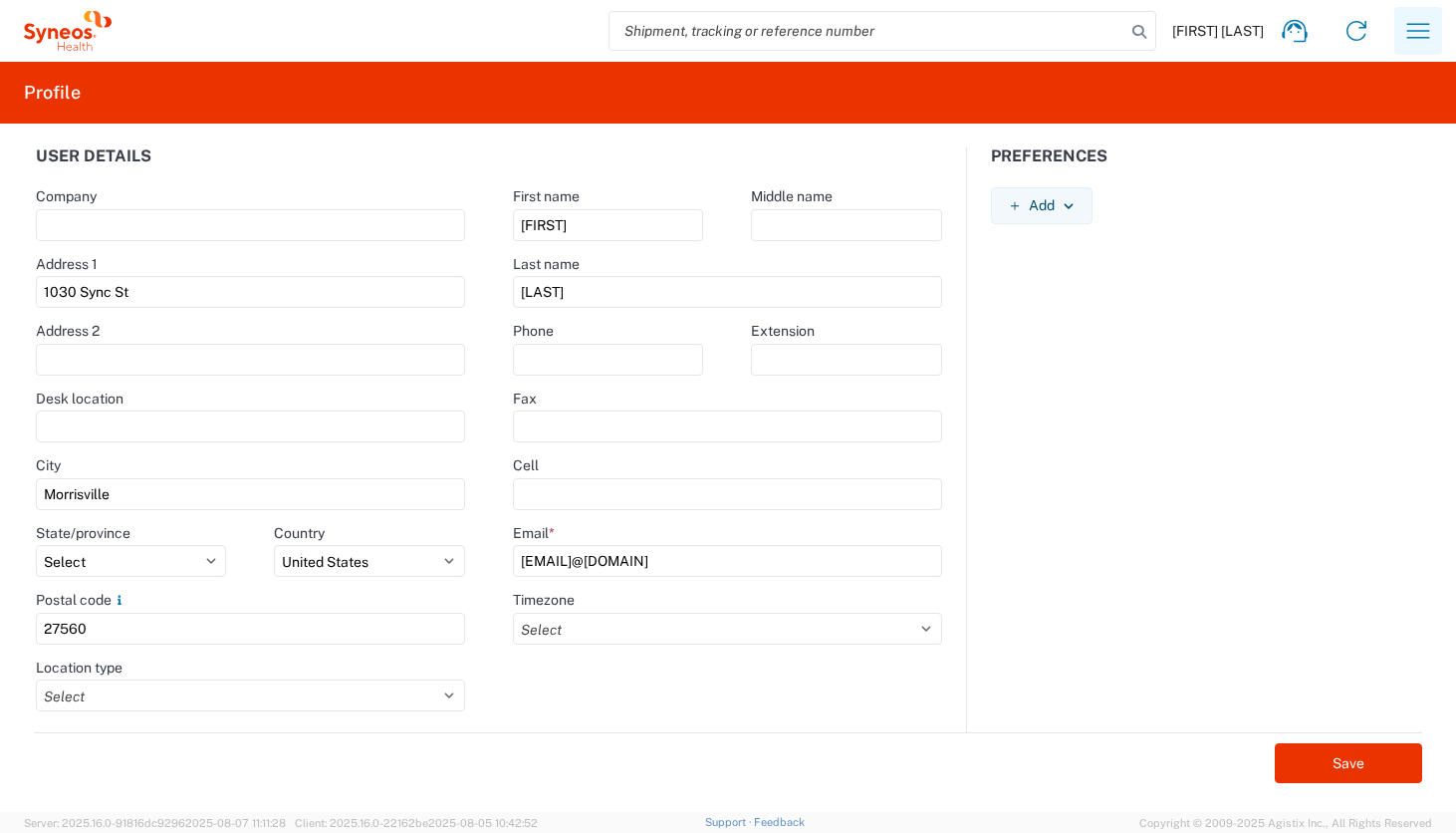 click 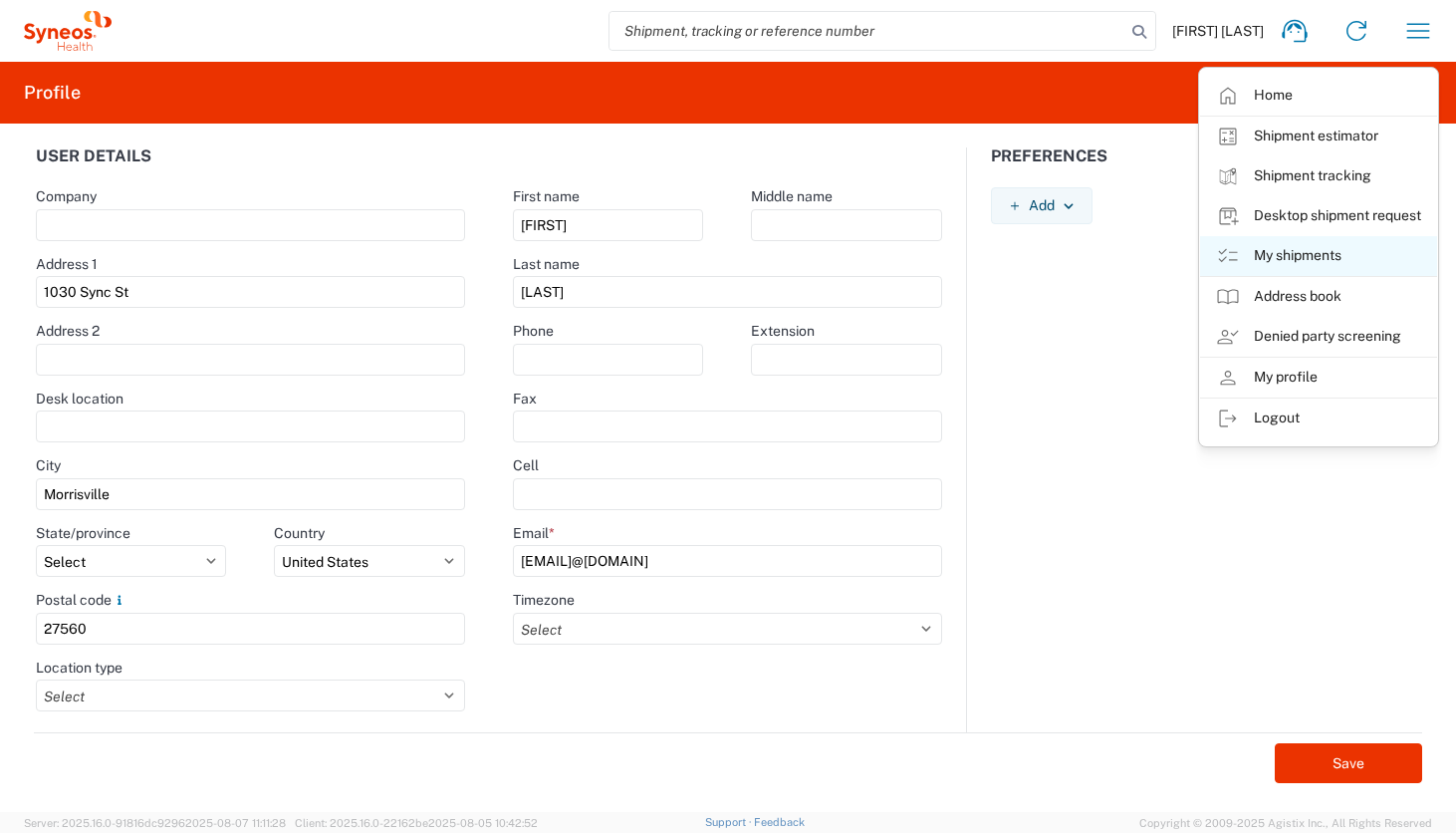 click on "My shipments" 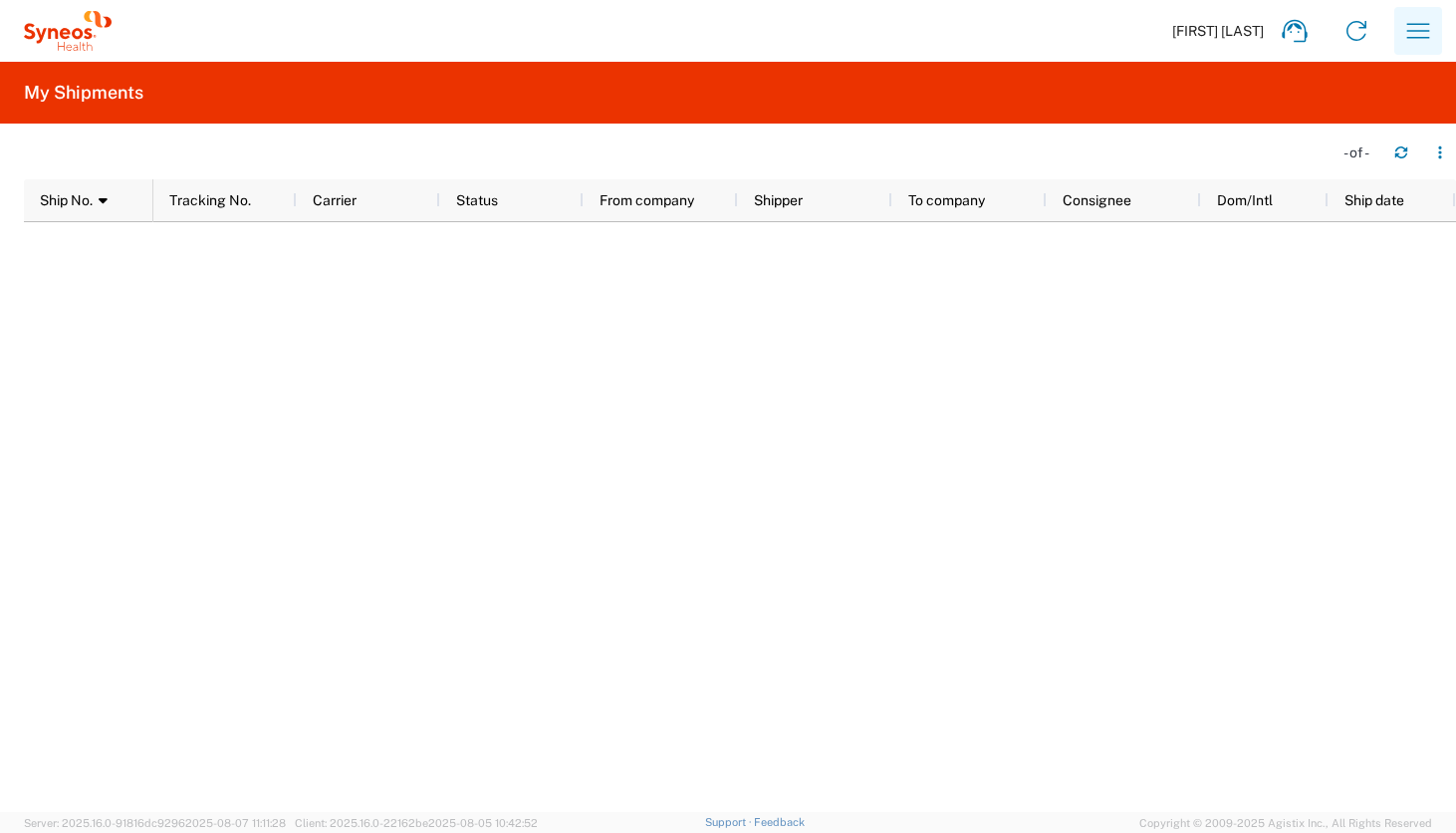 click 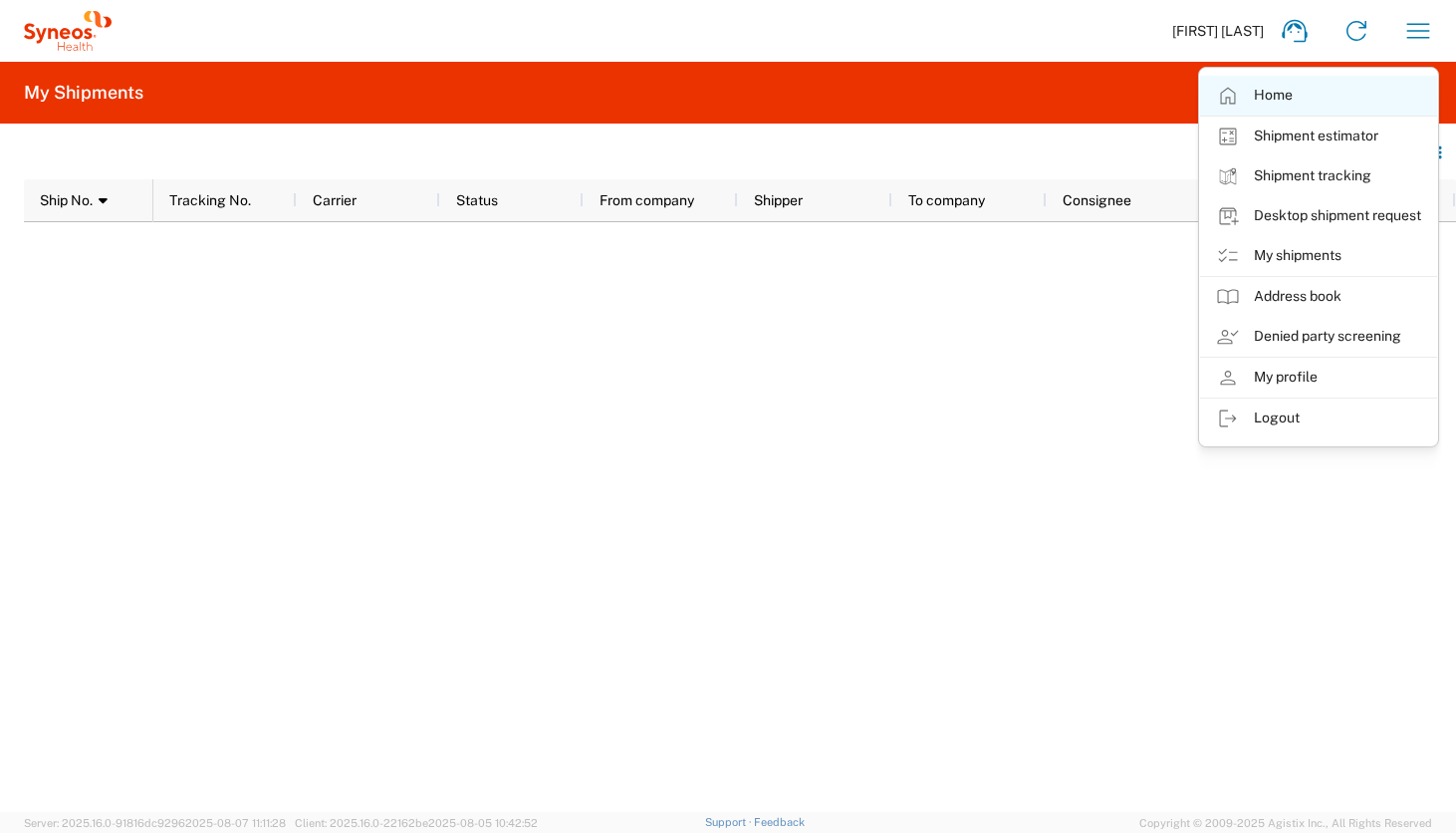 click on "Home" 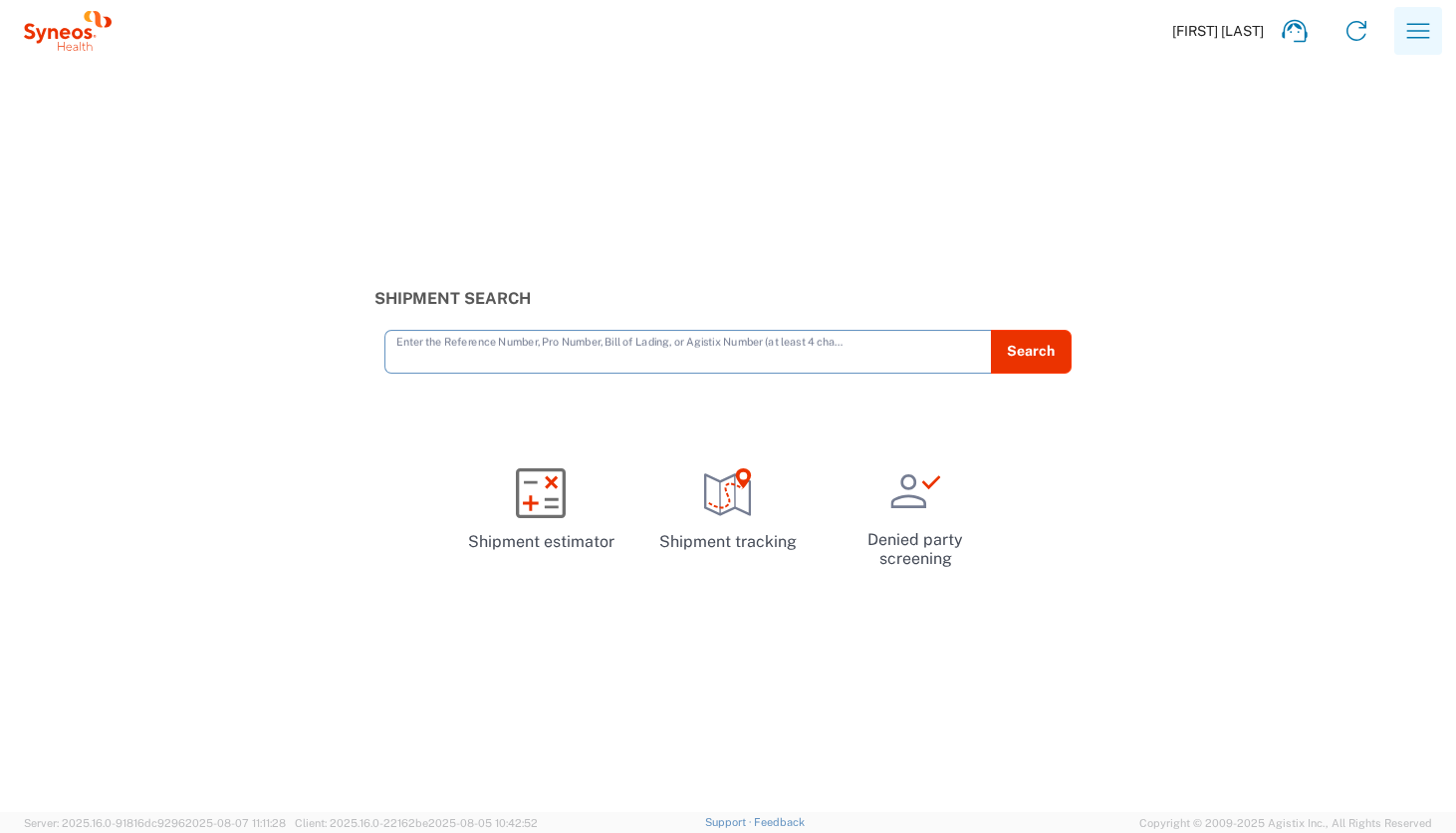 click 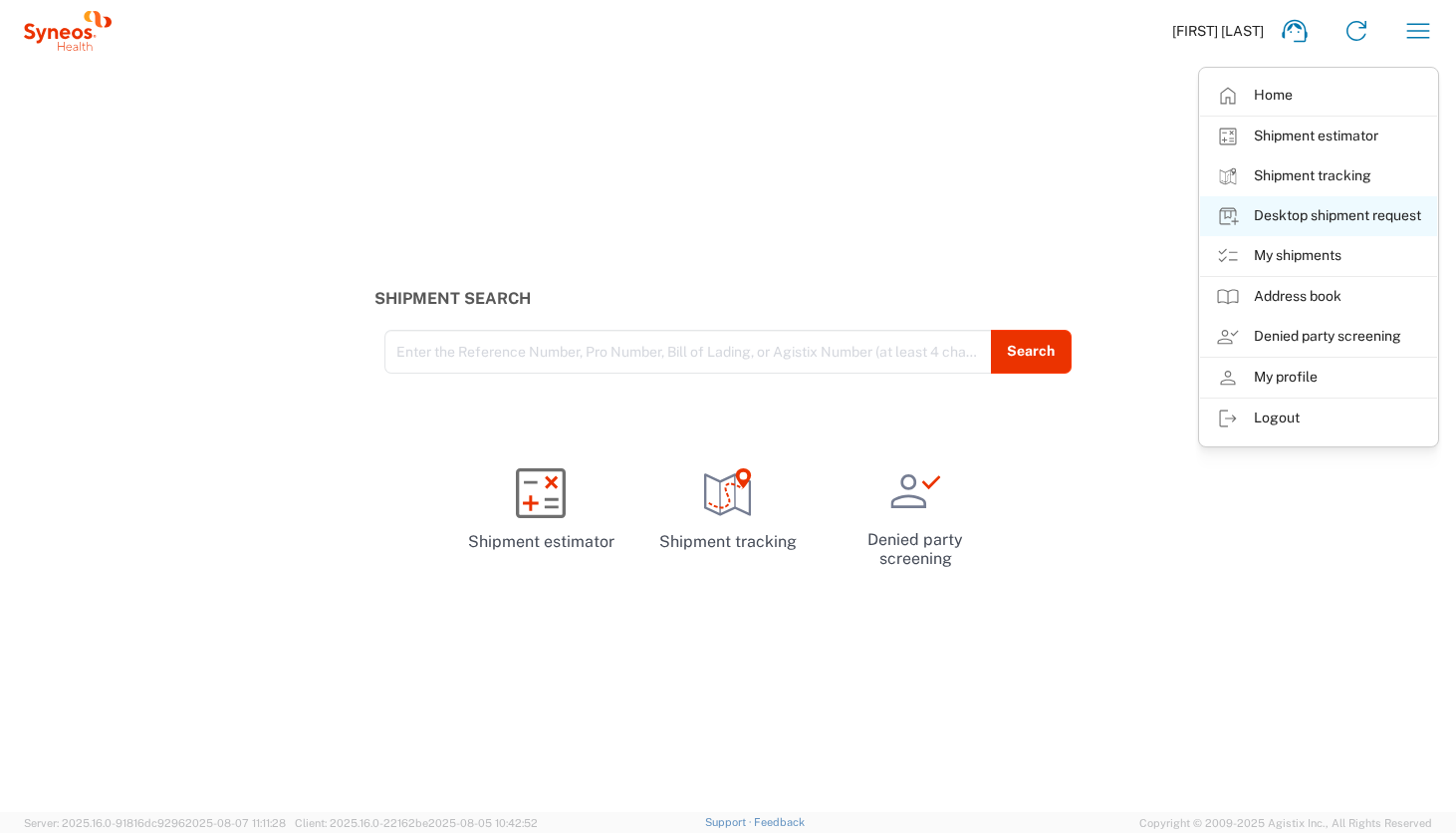 click on "Desktop shipment request" 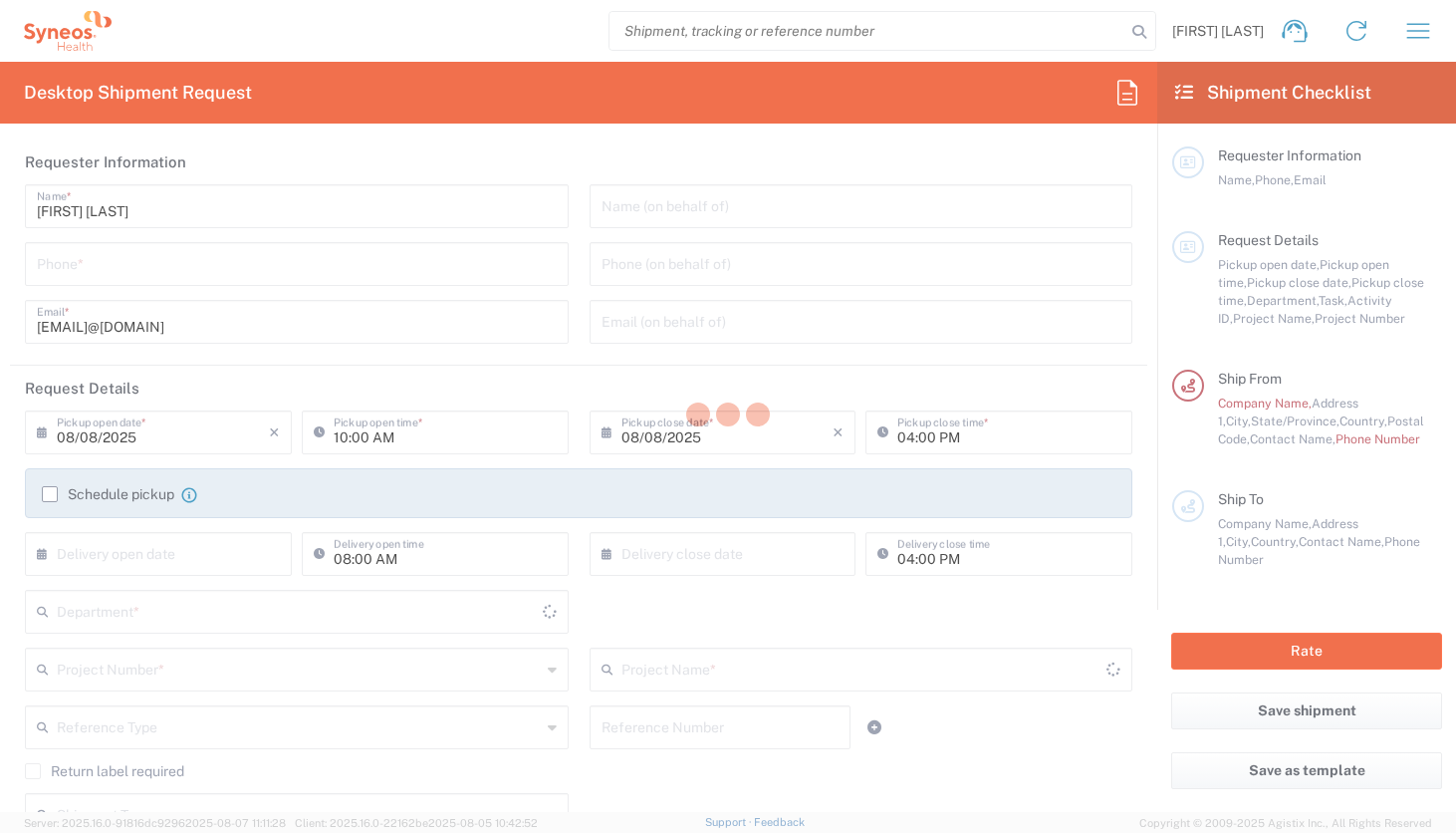 type on "6150" 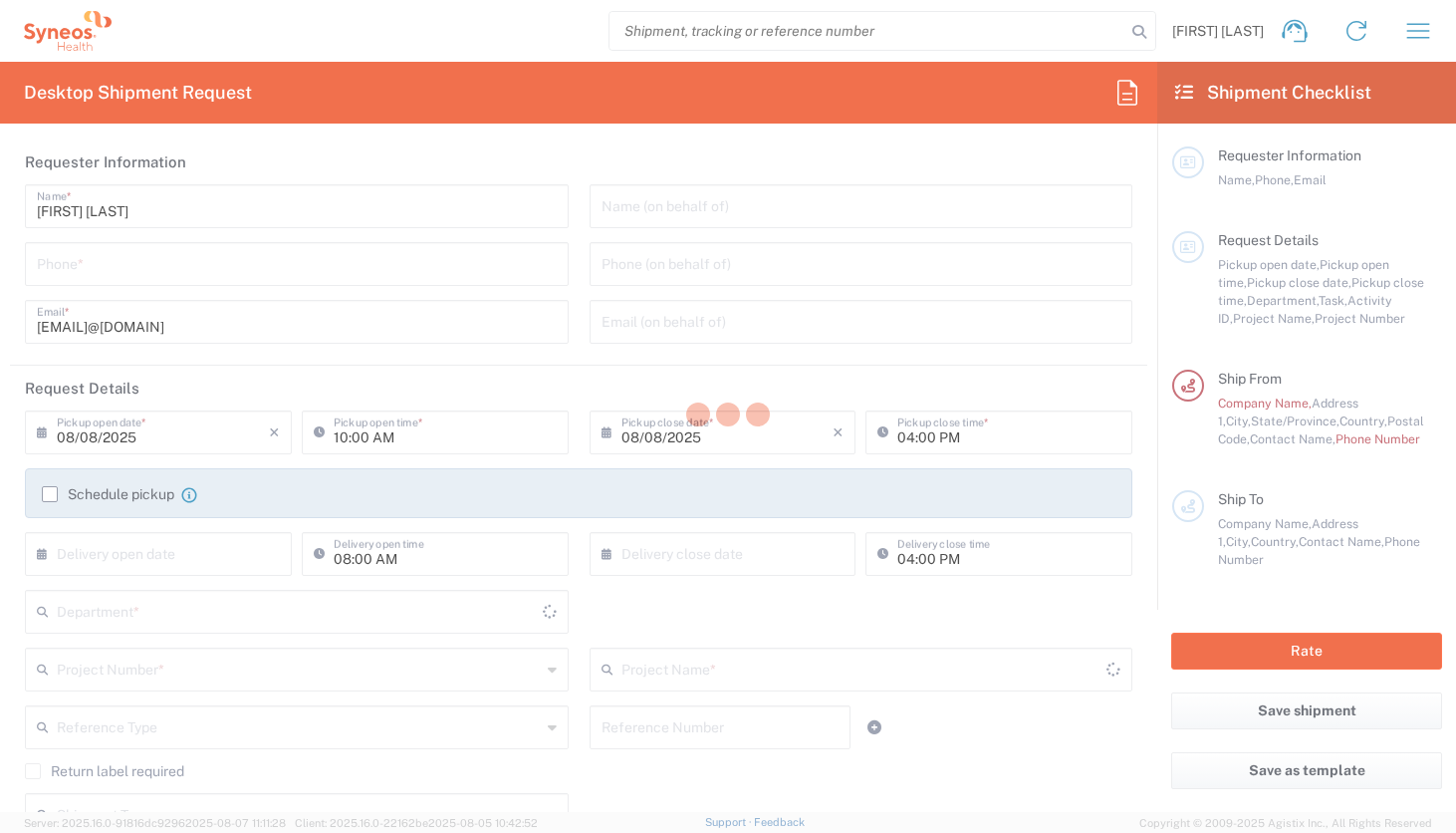 type on "North Carolina" 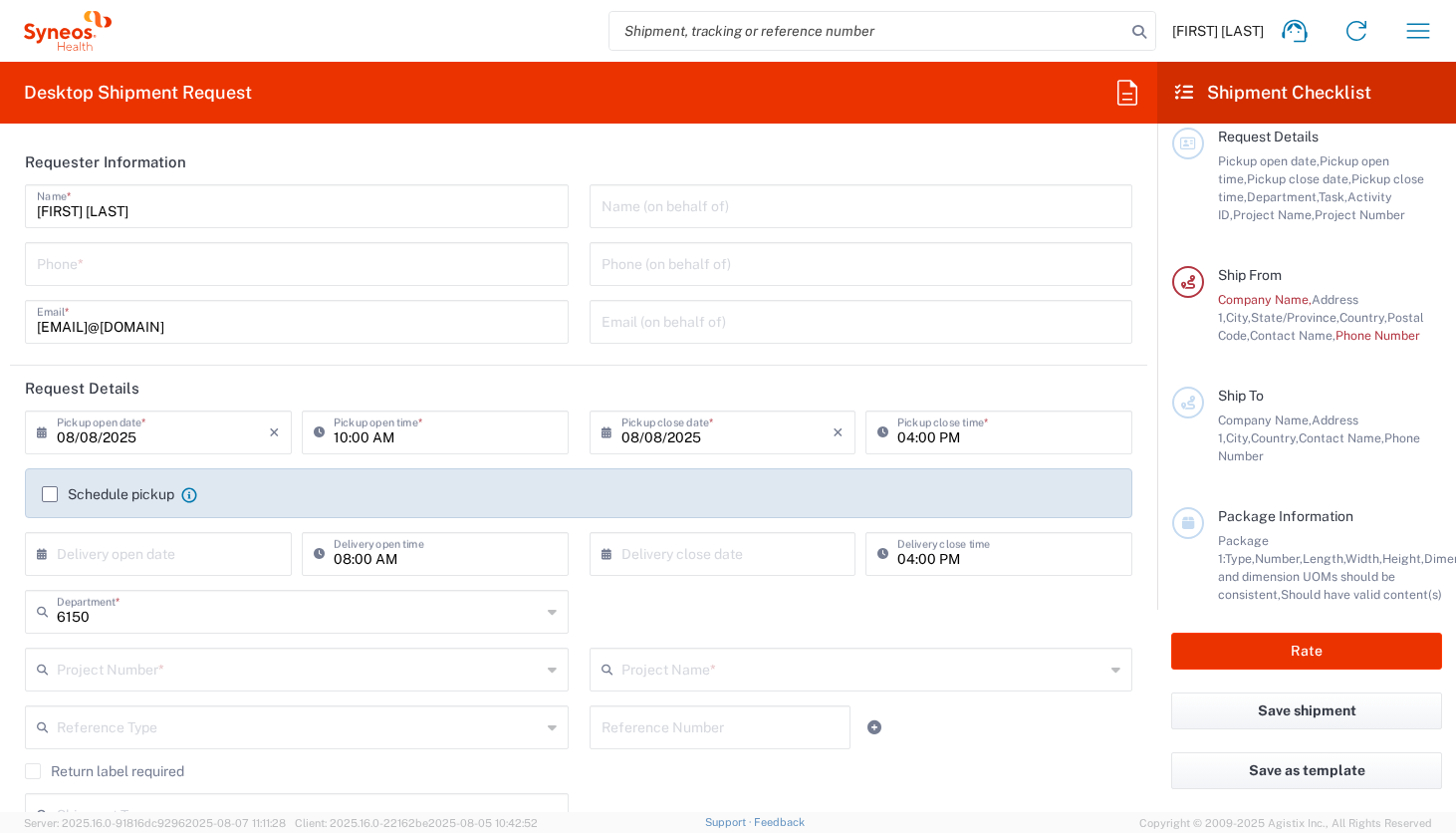 scroll, scrollTop: 157, scrollLeft: 0, axis: vertical 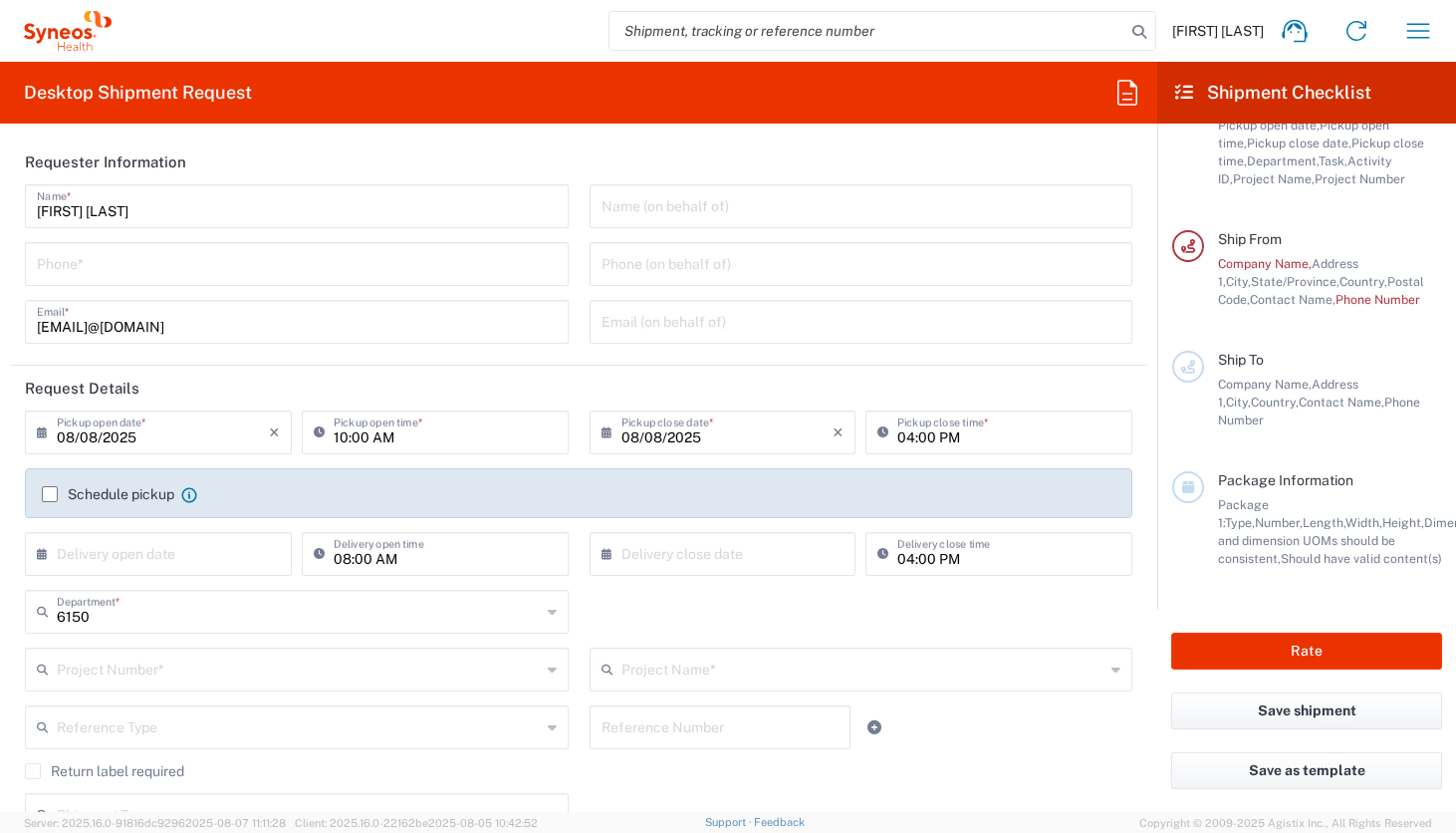 click on "Schedule pickup" 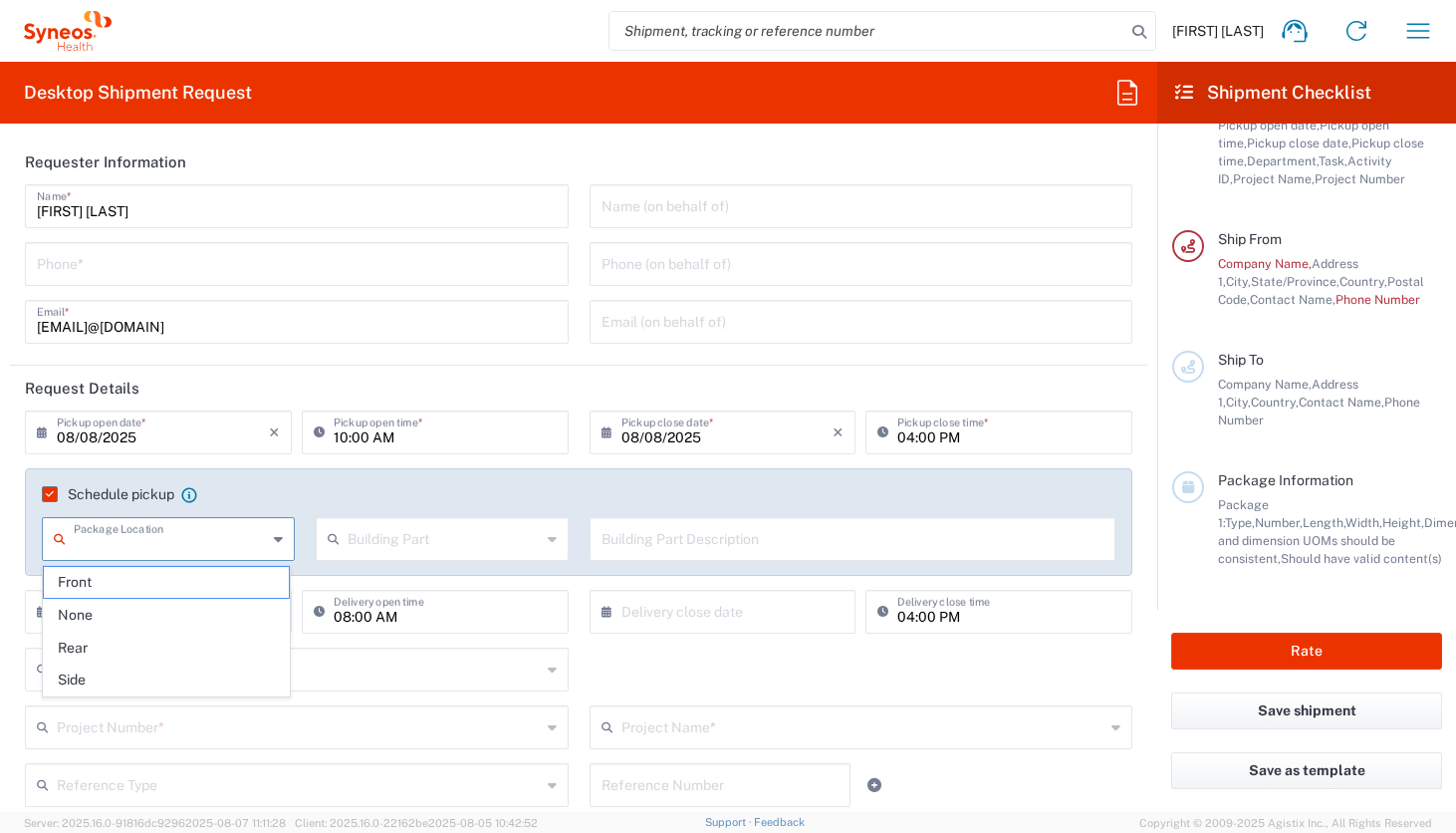 click at bounding box center [170, 537] 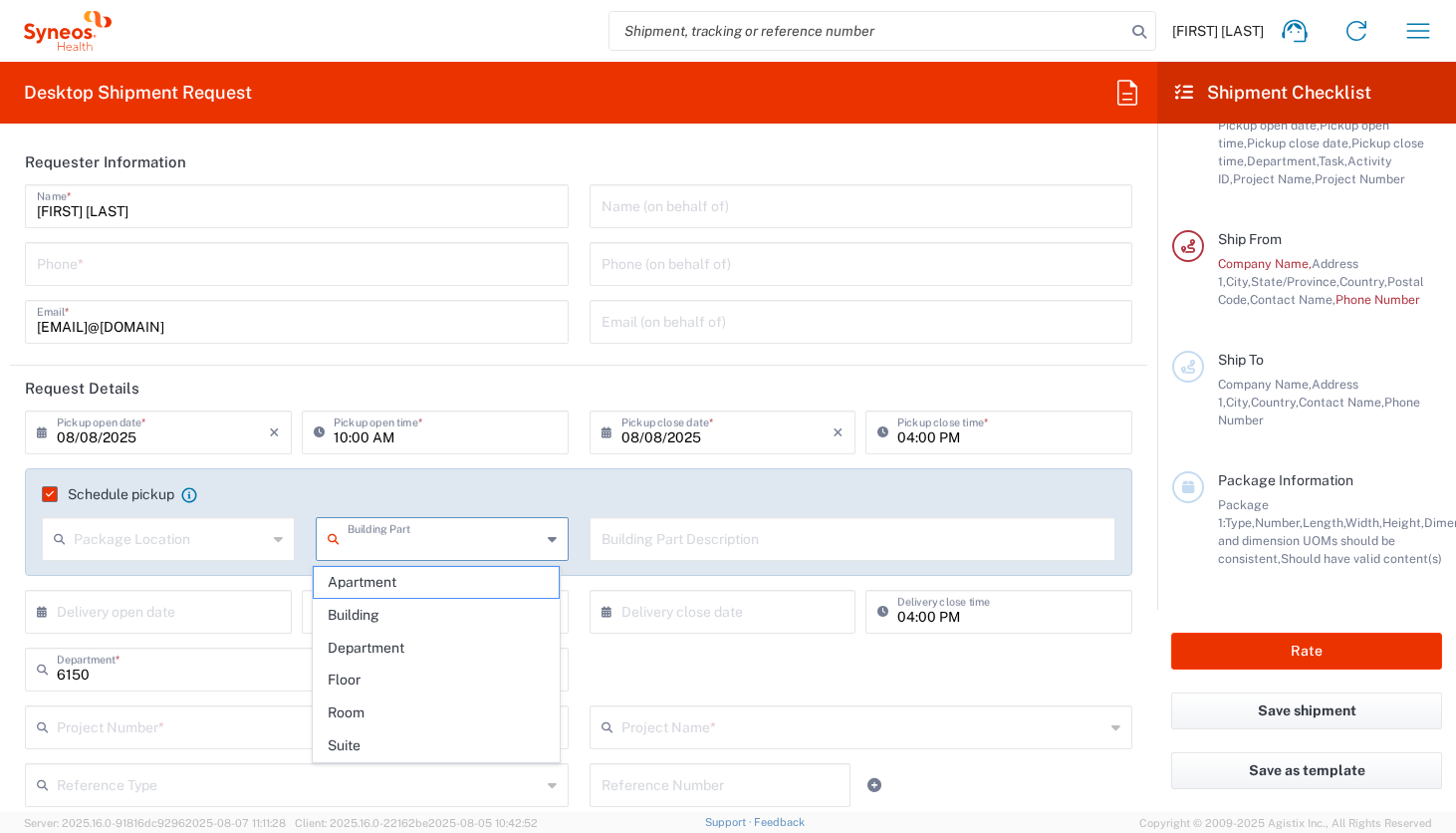 click on "Schedule pickup  When scheduling a pickup please be sure to meet the following criteria:
1. Pickup window should start at least 2 hours after current time.
2.Pickup window needs to be at least 2 hours.
3.Pickup close time should not exceed business hours." 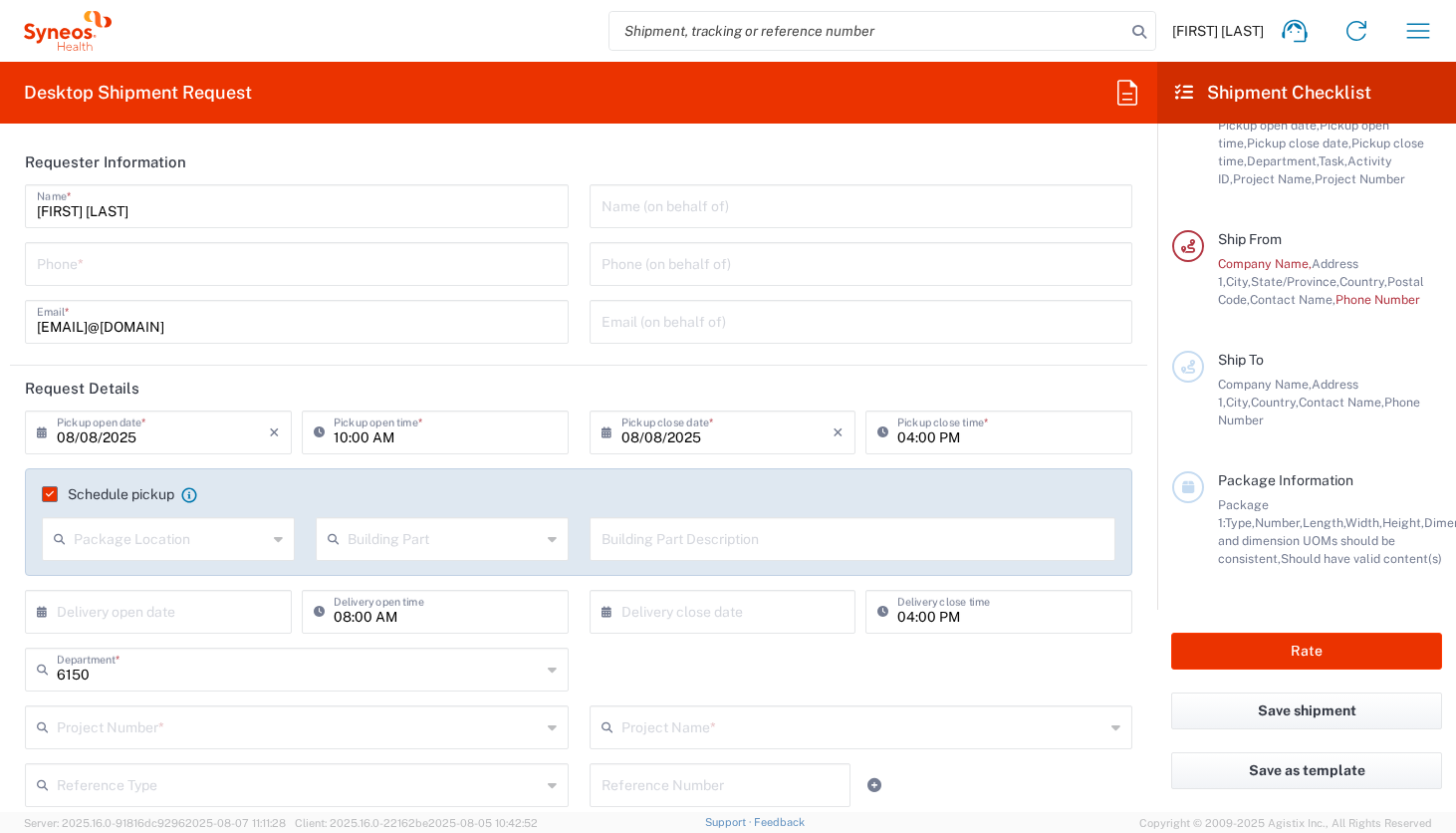 click on "Schedule pickup" 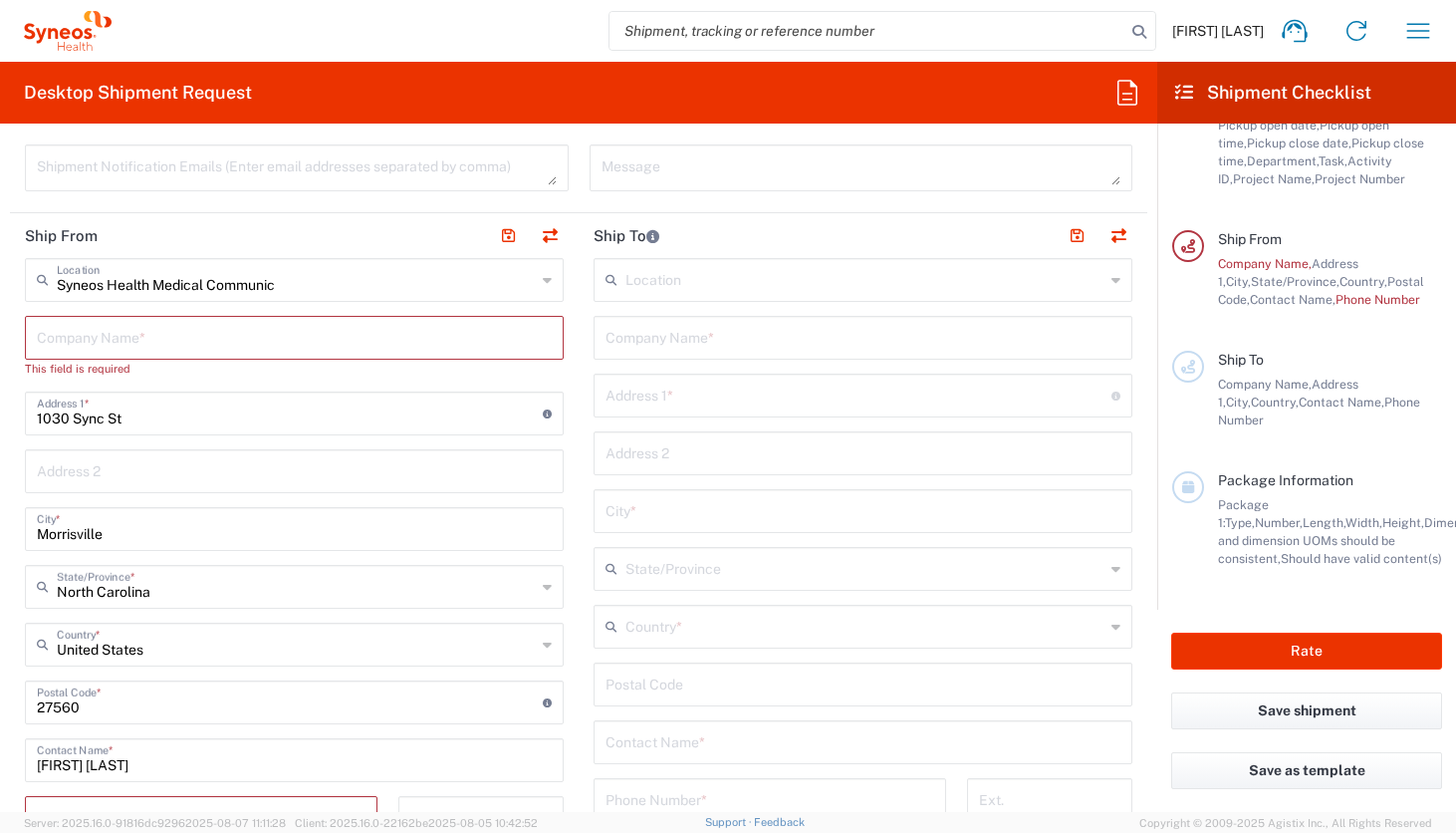 scroll, scrollTop: 707, scrollLeft: 0, axis: vertical 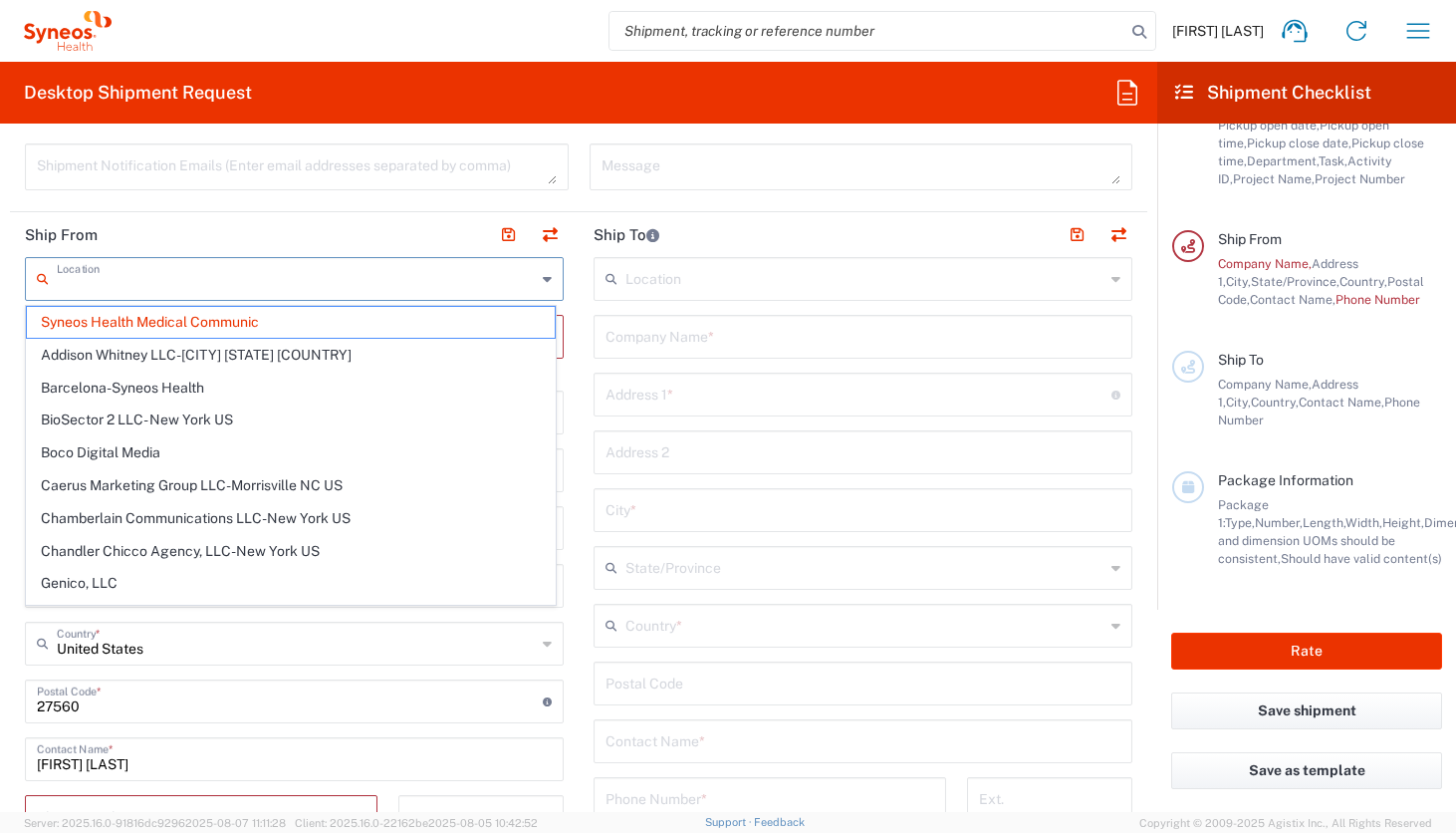 click at bounding box center (296, 277) 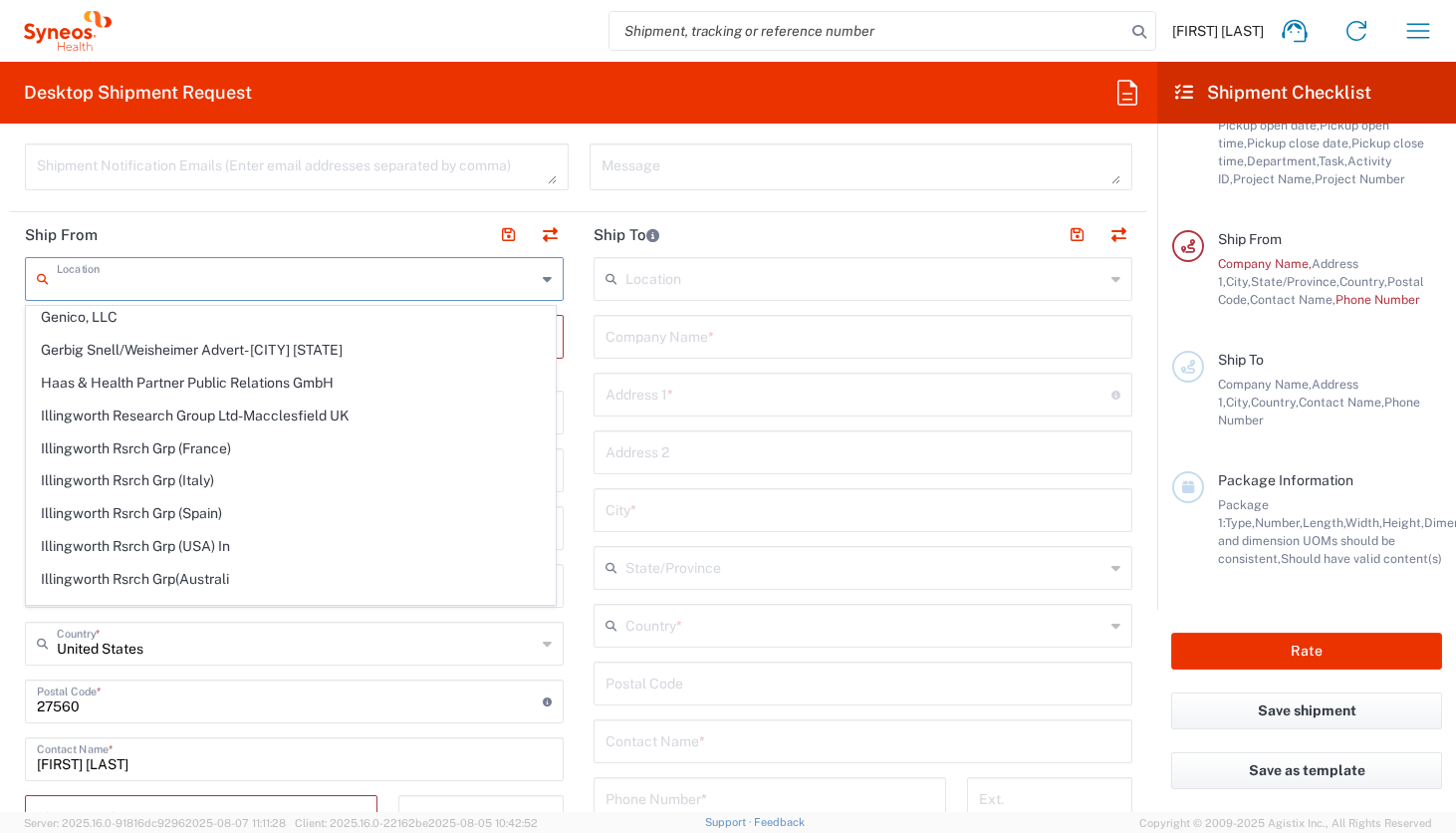 scroll, scrollTop: 0, scrollLeft: 0, axis: both 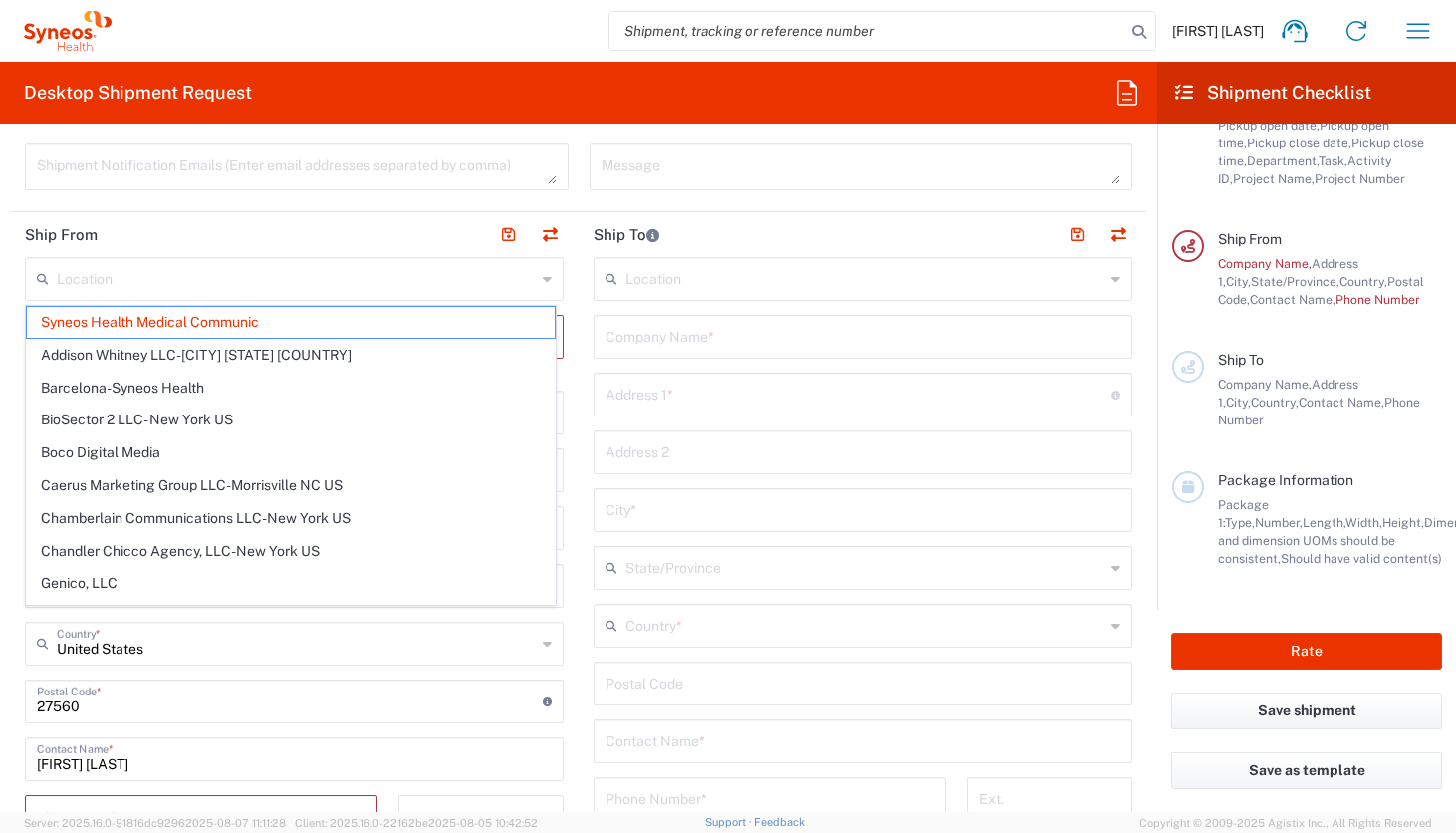 click on "Ship To" 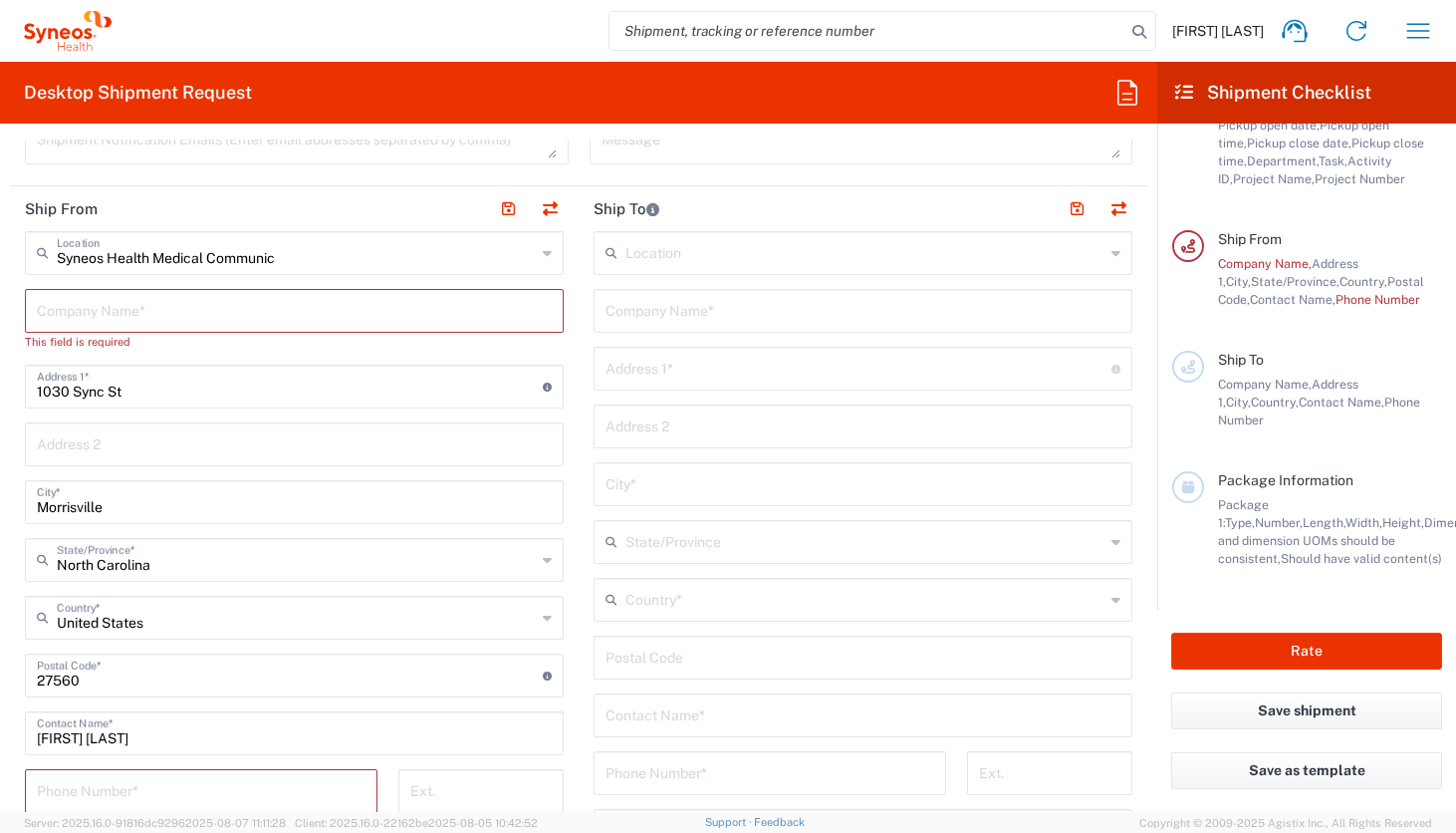 scroll, scrollTop: 741, scrollLeft: 0, axis: vertical 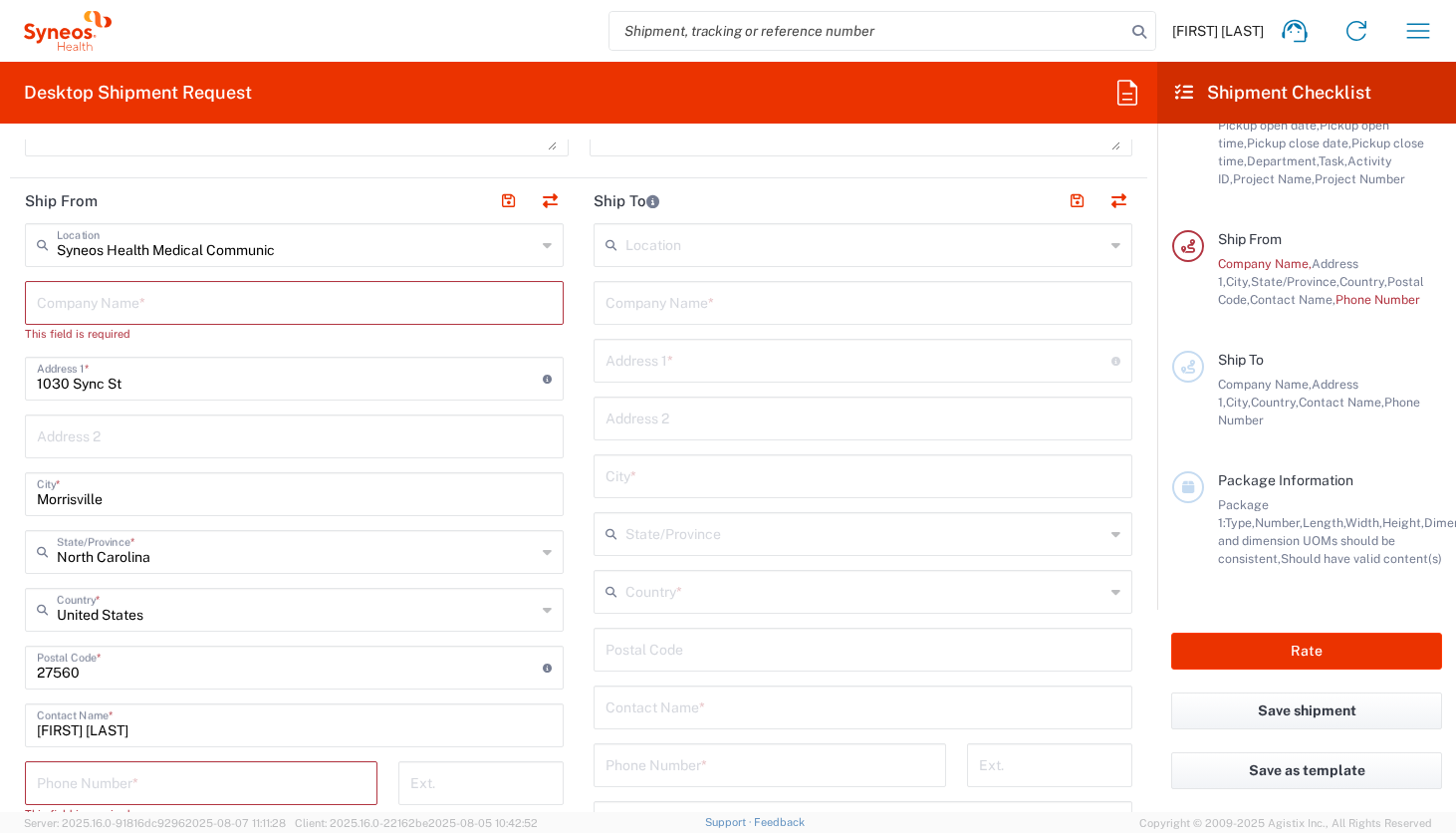 click at bounding box center (864, 243) 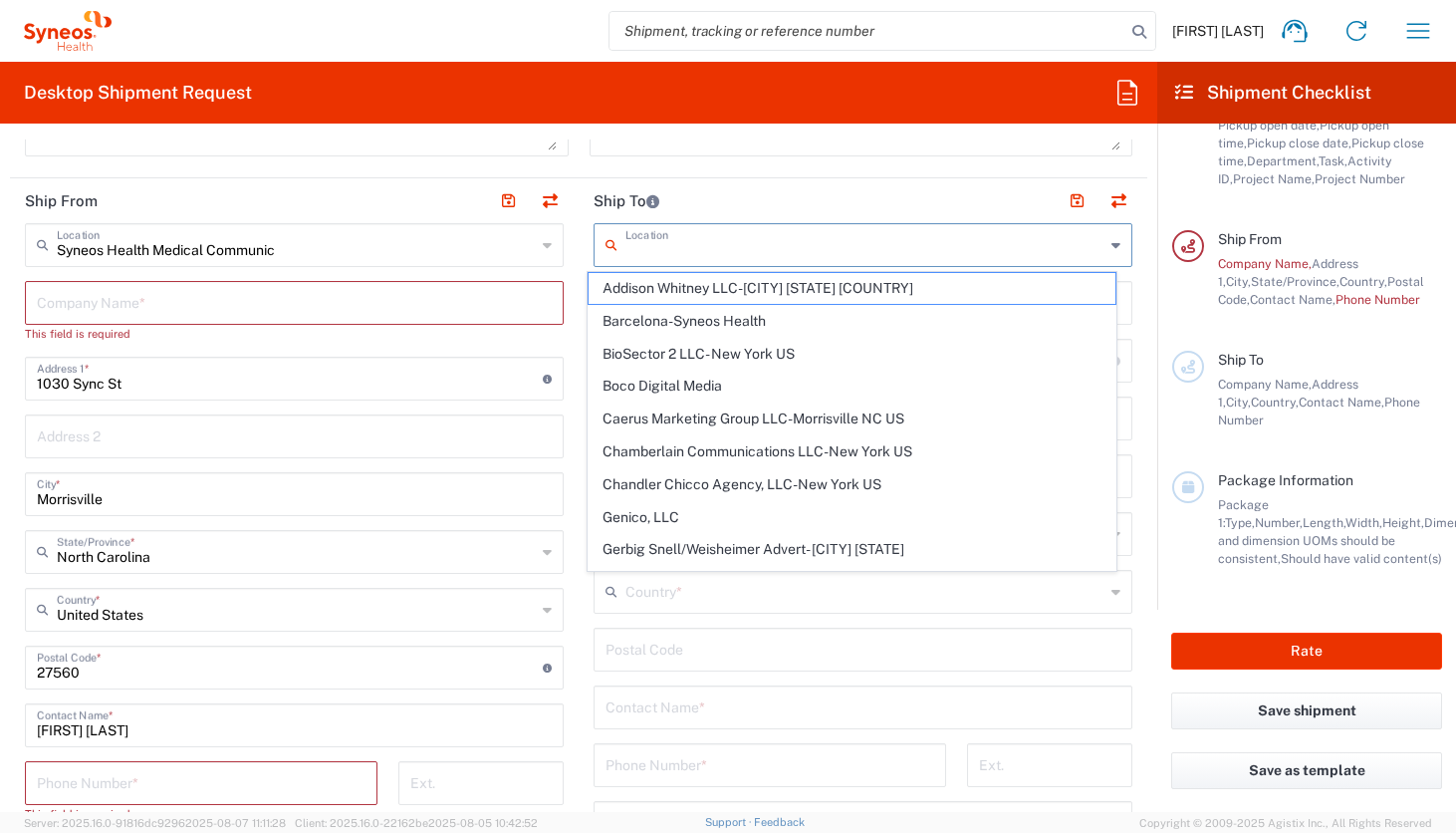 click on "Syneos Health Medical Communic  Location  Syneos Health Medical Communic Addison Whitney LLC-Morrisvile NC US Barcelona-Syneos Health BioSector 2 LLC- New York US Boco Digital Media Caerus Marketing Group LLC-Morrisville NC US Chamberlain Communications LLC-New York US Chandler Chicco Agency, LLC-New York US Genico, LLC Gerbig Snell/Weisheimer Advert- Westerville OH Haas & Health Partner Public Relations GmbH Illingworth Research Group Ltd-Macclesfield UK Illingworth Rsrch Grp (France) Illingworth Rsrch Grp (Italy) Illingworth Rsrch Grp (Spain) Illingworth Rsrch Grp (USA) In Illingworth Rsrch Grp(Australi INC Research Clin Svcs Mexico inVentiv Health Philippines, Inc. IRG - Morrisville Warehouse IVH IPS Pvt Ltd- India IVH Mexico SA de CV NAVICOR GROUP, LLC- New York US PALIO + IGNITE, LLC- Westerville OH US Pharmaceutical Institute LLC- Morrisville NC US PT Syneos Health Indonesia Rx dataScience Inc-Morrisville NC US RxDataScience India Private Lt Syneos Health (Beijing) Inc.Lt Syneos Health (Thailand) Limit" 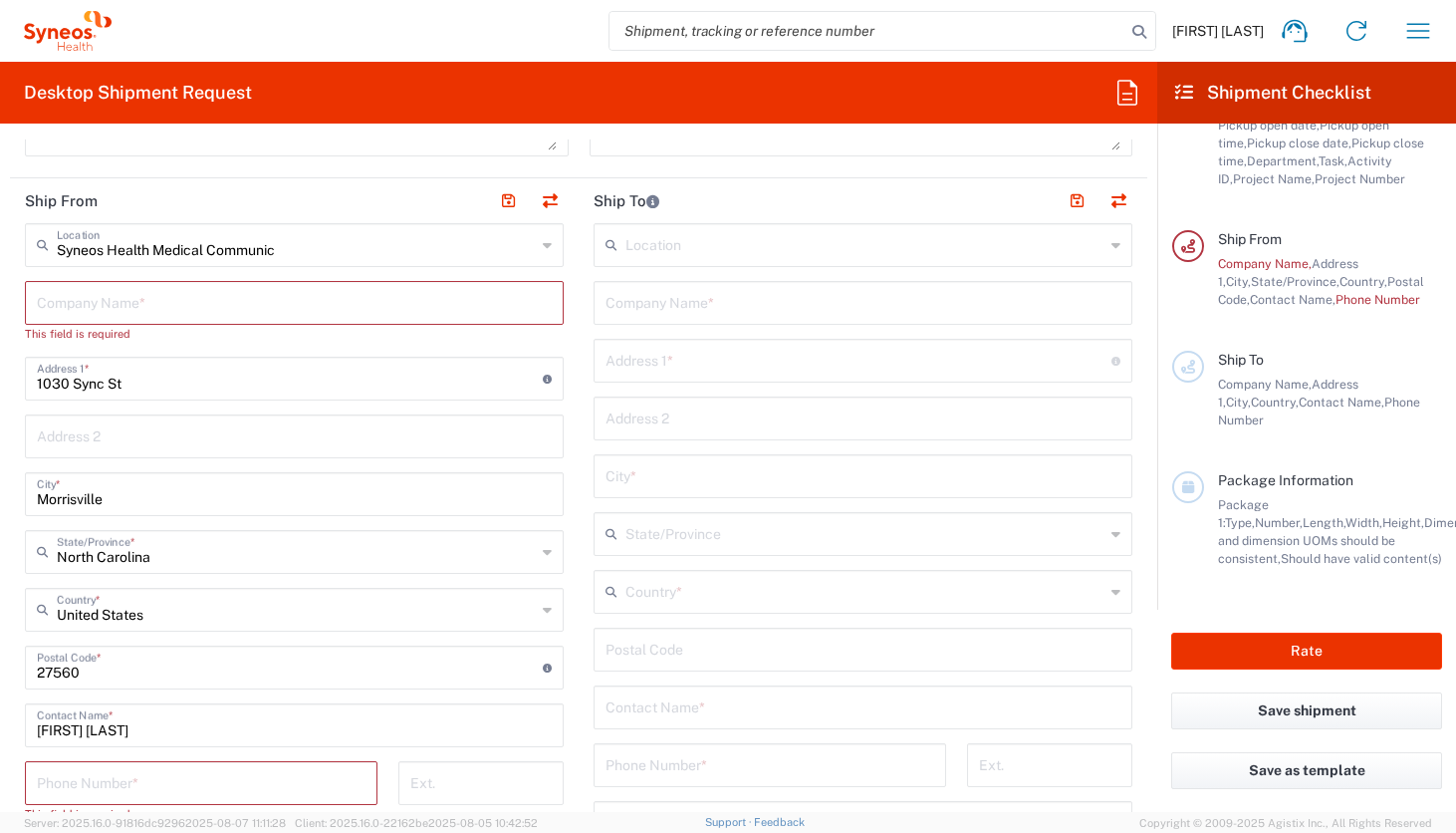 click on "Syneos Health Medical Communic  Location" 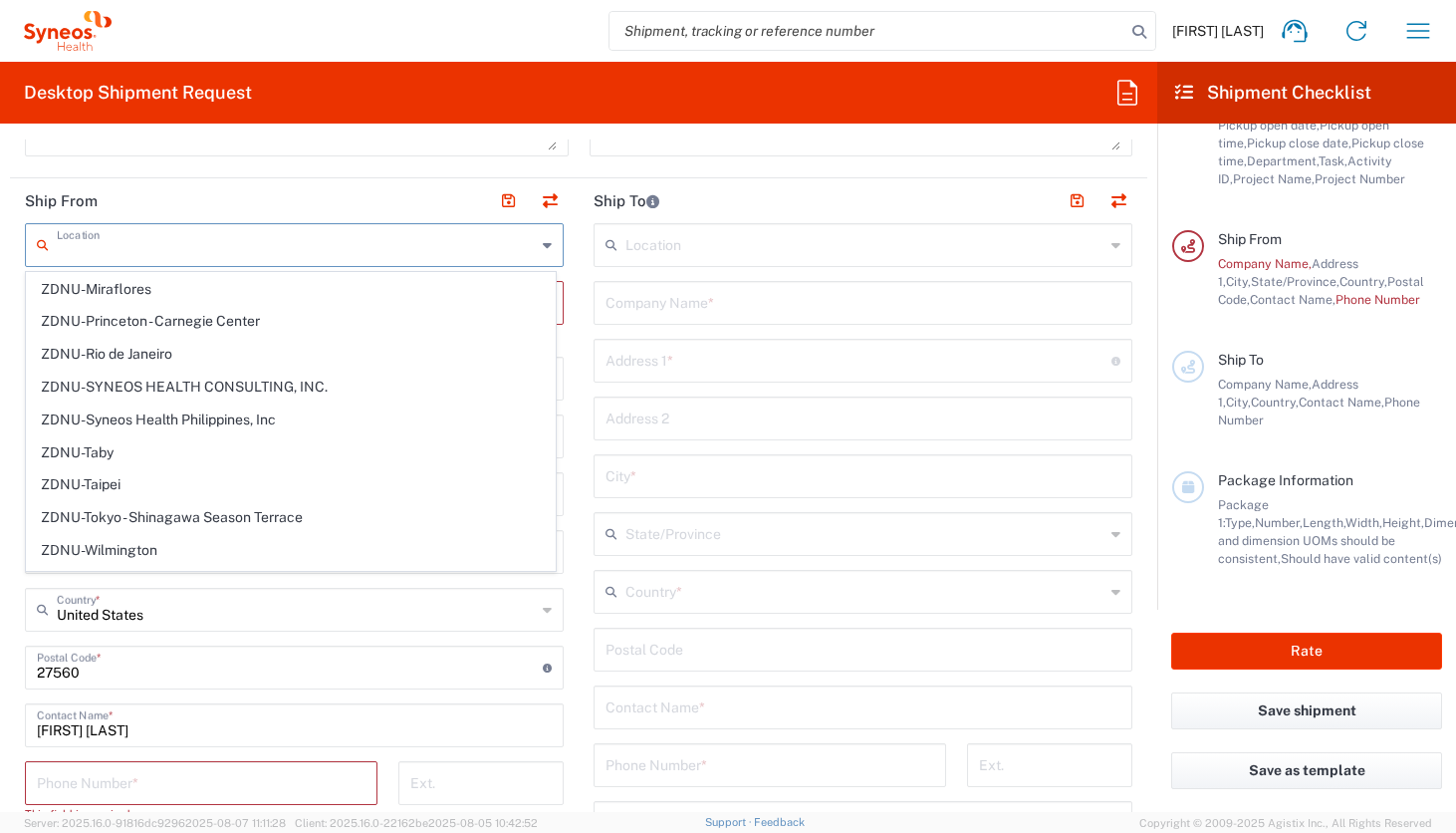 scroll, scrollTop: 4650, scrollLeft: 0, axis: vertical 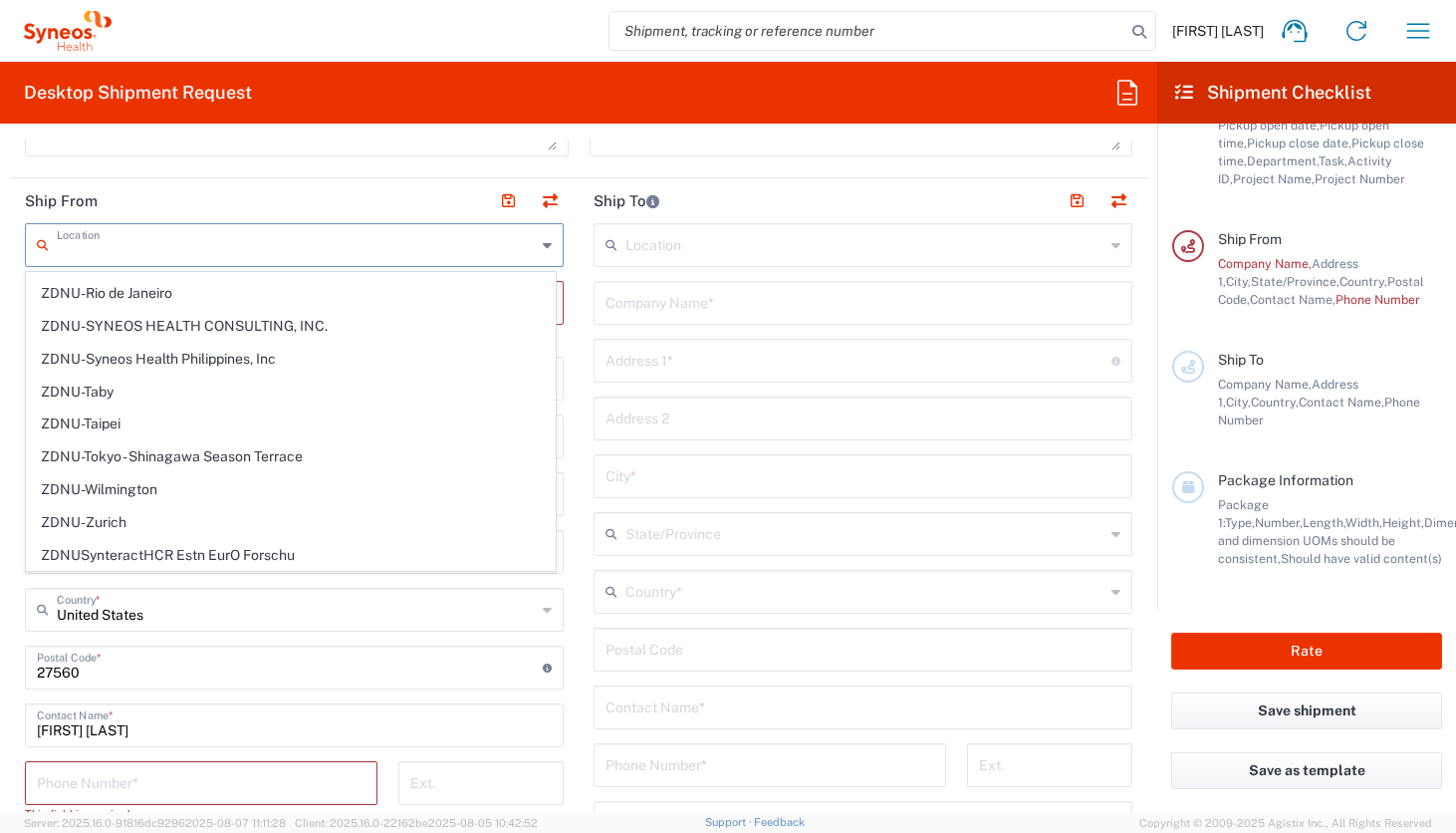 click on "Location  Addison Whitney LLC-Morrisvile NC US Barcelona-Syneos Health BioSector 2 LLC- New York US Boco Digital Media Caerus Marketing Group LLC-Morrisville NC US Chamberlain Communications LLC-New York US Chandler Chicco Agency, LLC-New York US Genico, LLC Gerbig Snell/Weisheimer Advert- Westerville OH Haas & Health Partner Public Relations GmbH Illingworth Research Group Ltd-Macclesfield UK Illingworth Rsrch Grp (France) Illingworth Rsrch Grp (Italy) Illingworth Rsrch Grp (Spain) Illingworth Rsrch Grp (USA) In Illingworth Rsrch Grp(Australi INC Research Clin Svcs Mexico inVentiv Health Philippines, Inc. IRG - Morrisville Warehouse IVH IPS Pvt Ltd- India IVH Mexico SA de CV NAVICOR GROUP, LLC- New York US PALIO + IGNITE, LLC- Westerville OH US Pharmaceutical Institute LLC- Morrisville NC US PT Syneos Health Indonesia Rx dataScience Inc-Morrisville NC US RxDataScience India Private Lt Syneos Health (Beijing) Inc.Lt Syneos Health (Shanghai) Inc. Ltd. Syneos Health (Thailand) Limit Syneos Health Argentina SA" 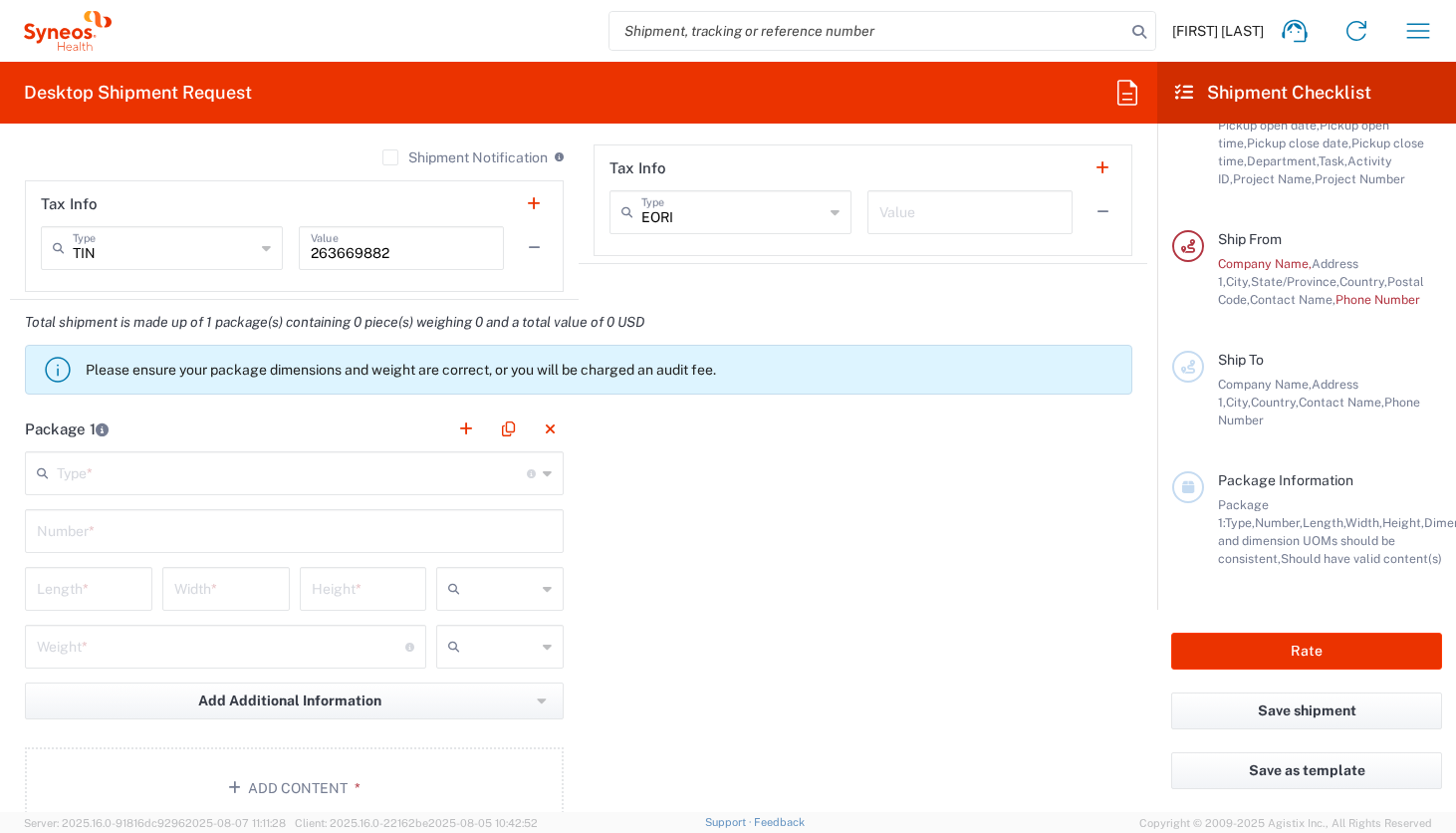 scroll, scrollTop: 1552, scrollLeft: 0, axis: vertical 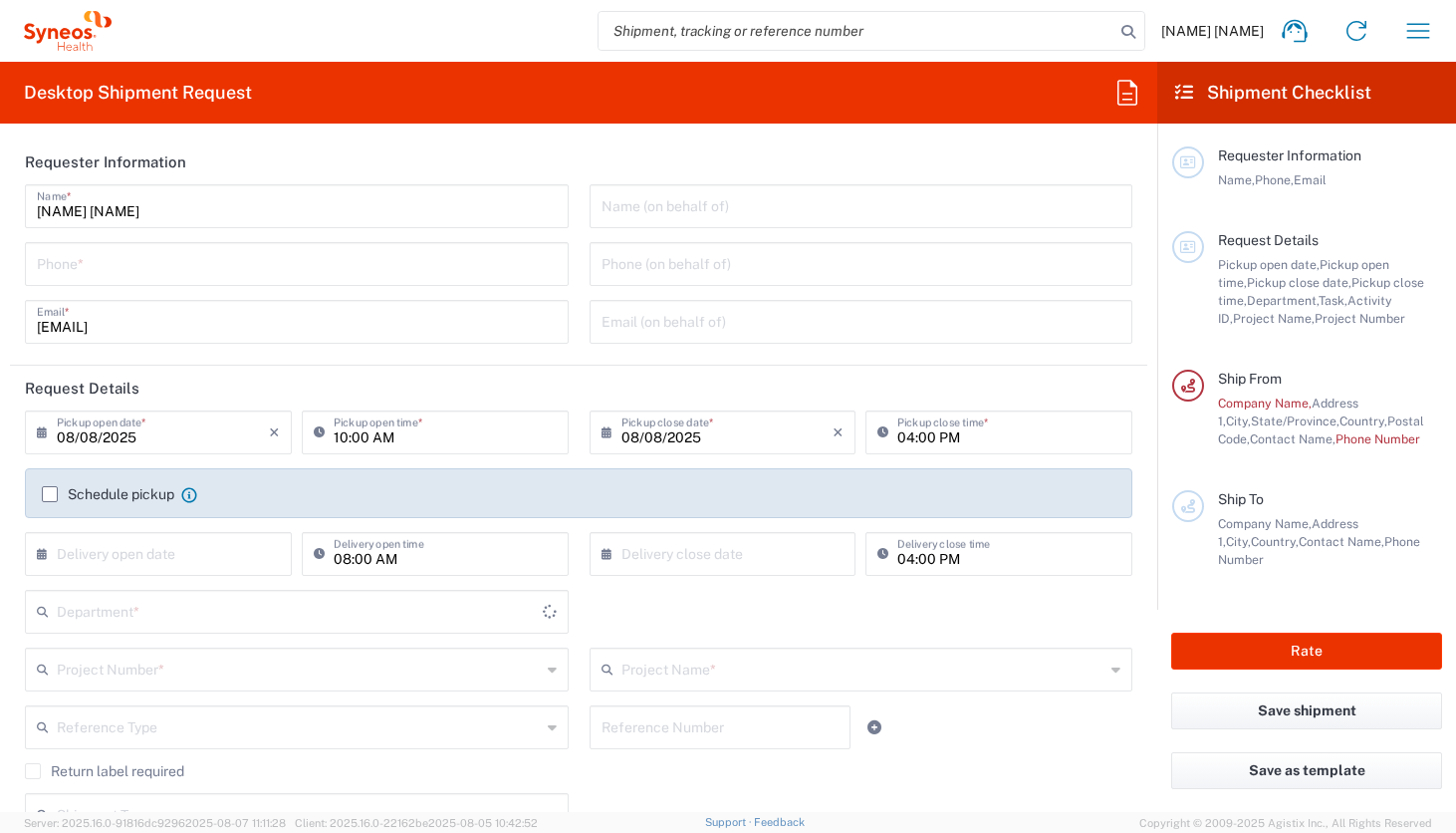 type on "North Carolina" 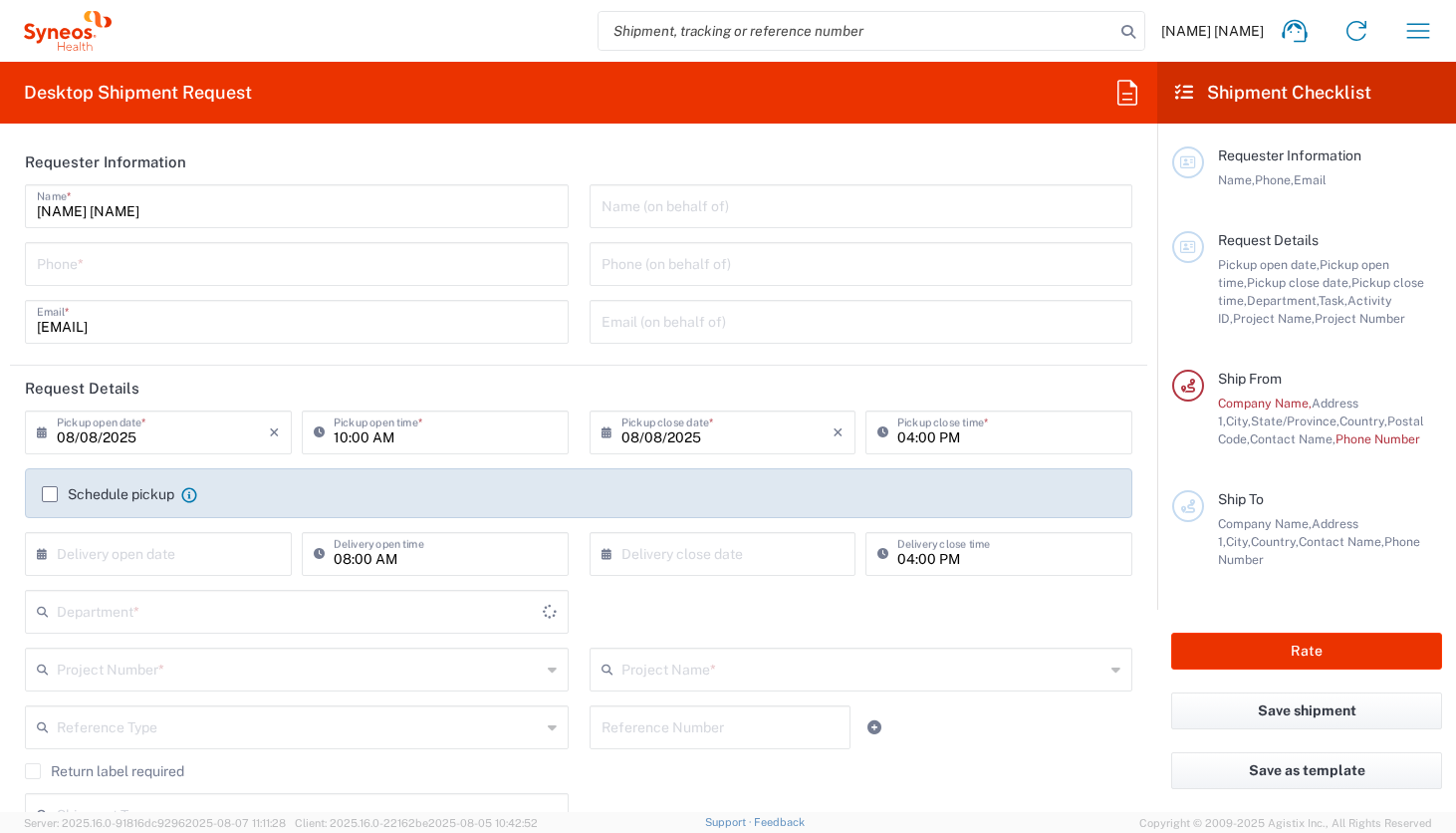 type on "United States" 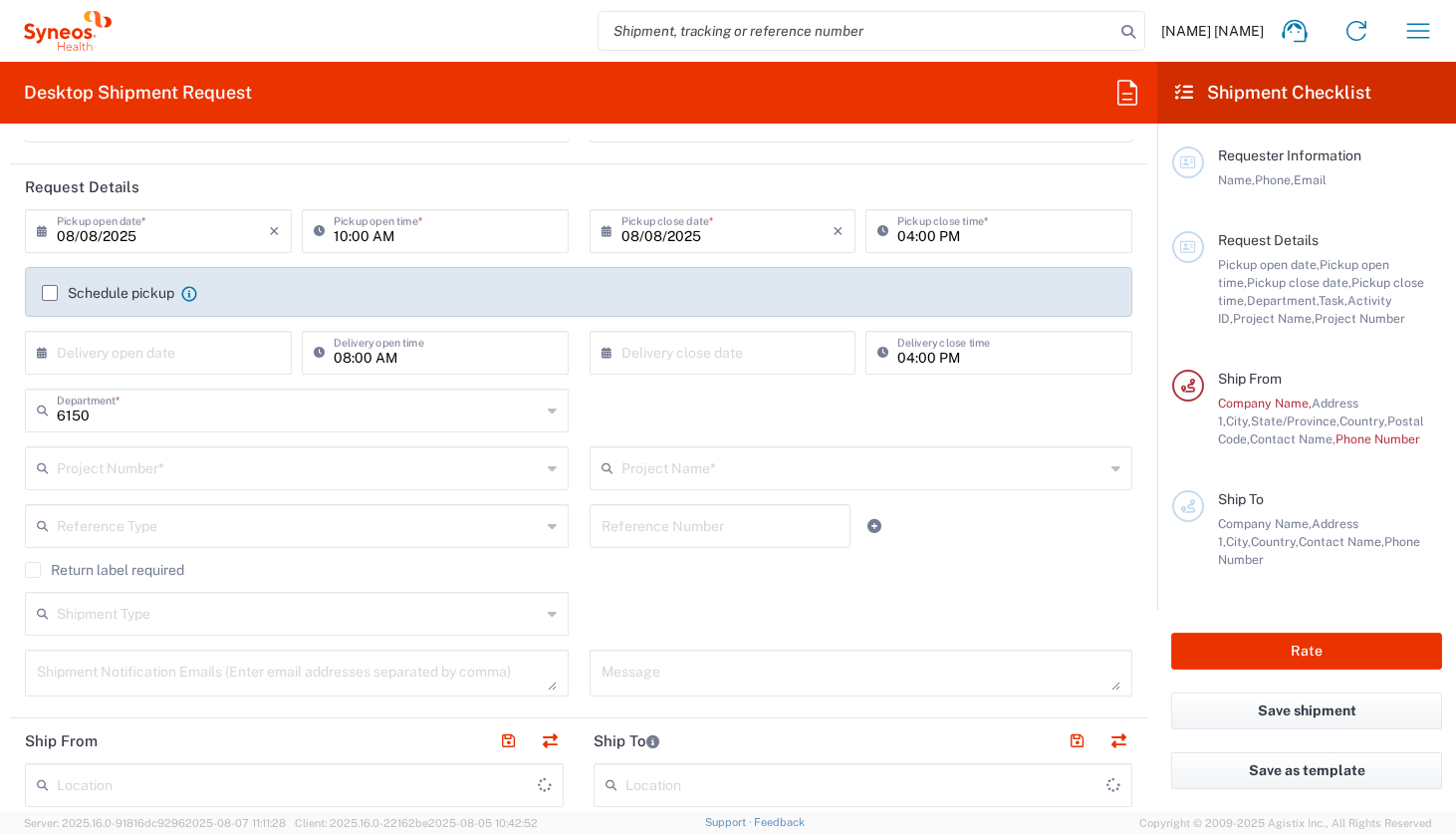 type on "Syneos Health Medical Communic" 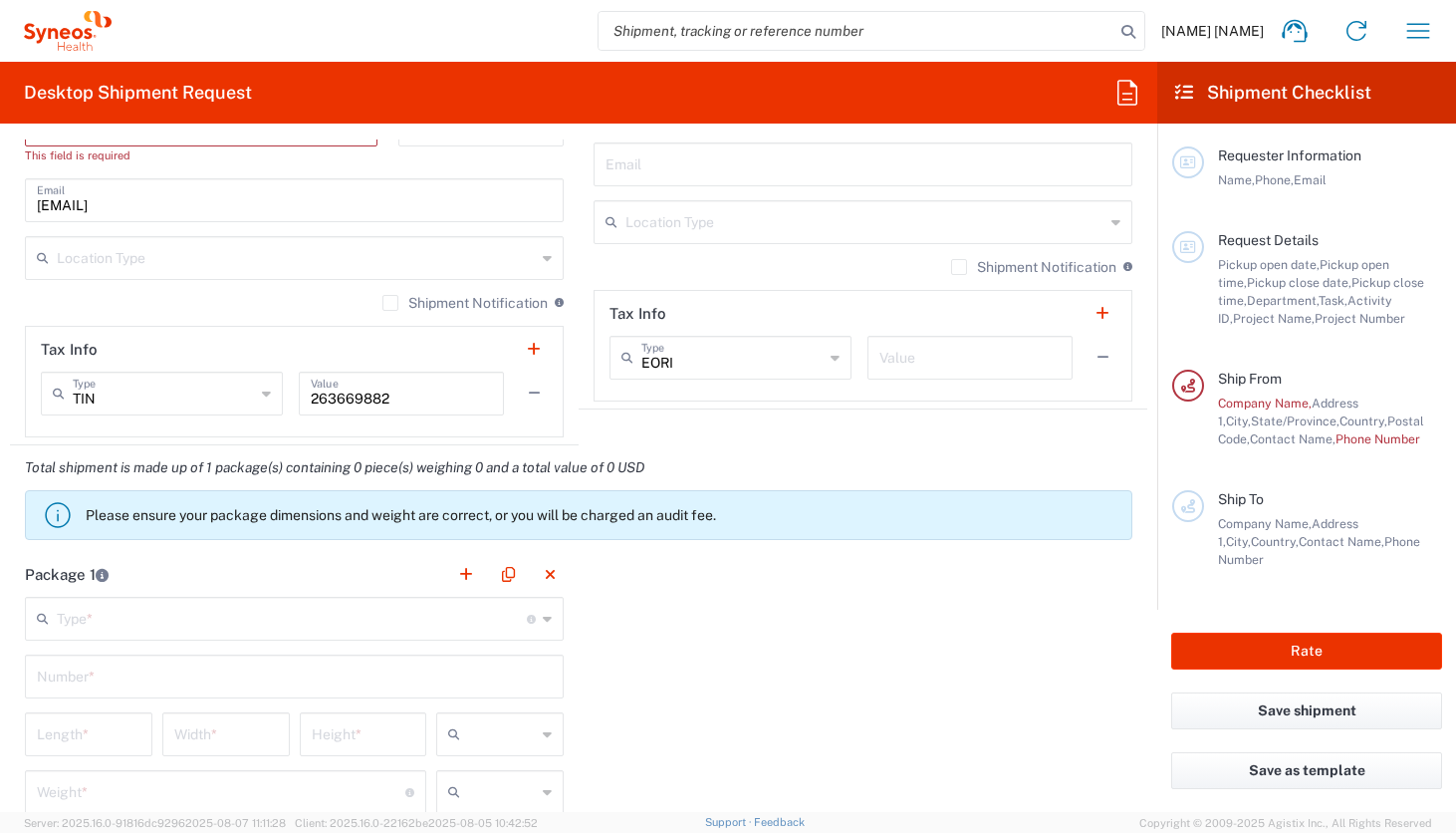 scroll, scrollTop: 0, scrollLeft: 0, axis: both 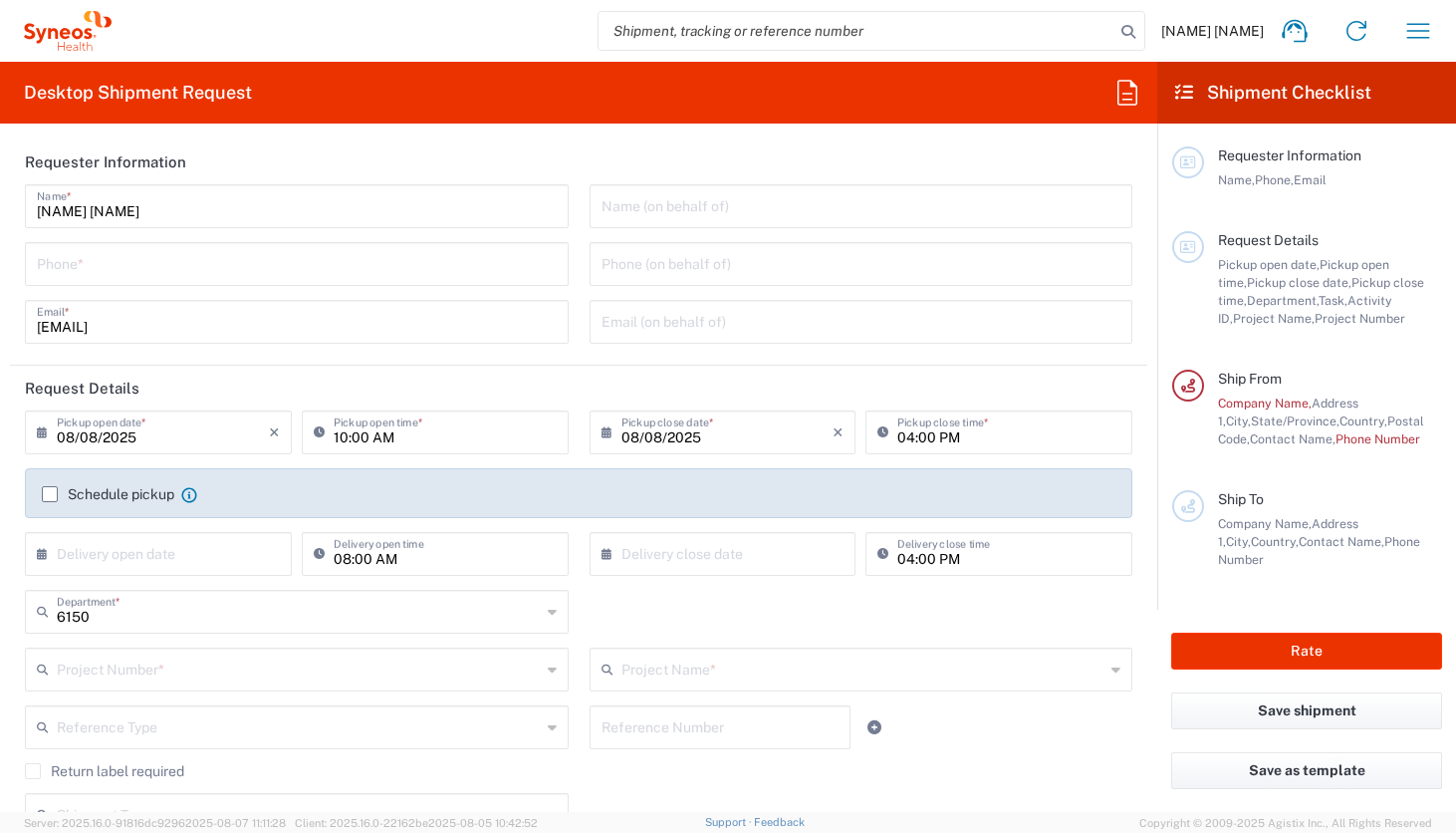 click on "Schedule pickup  When scheduling a pickup please be sure to meet the following criteria:
1. Pickup window should start at least 2 hours after current time.
2.Pickup window needs to be at least 2 hours.
3.Pickup close time should not exceed business hours." 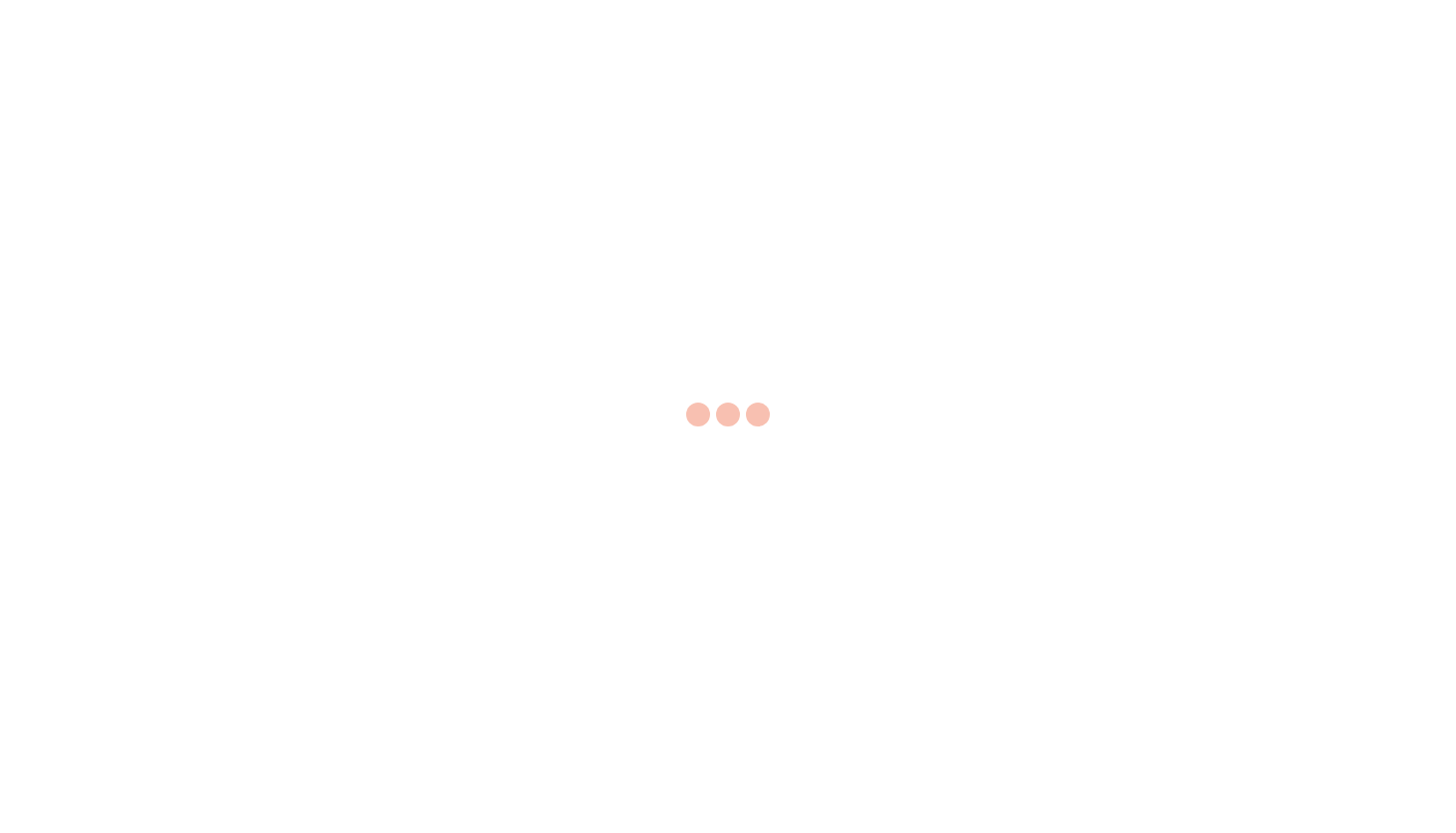 scroll, scrollTop: 0, scrollLeft: 0, axis: both 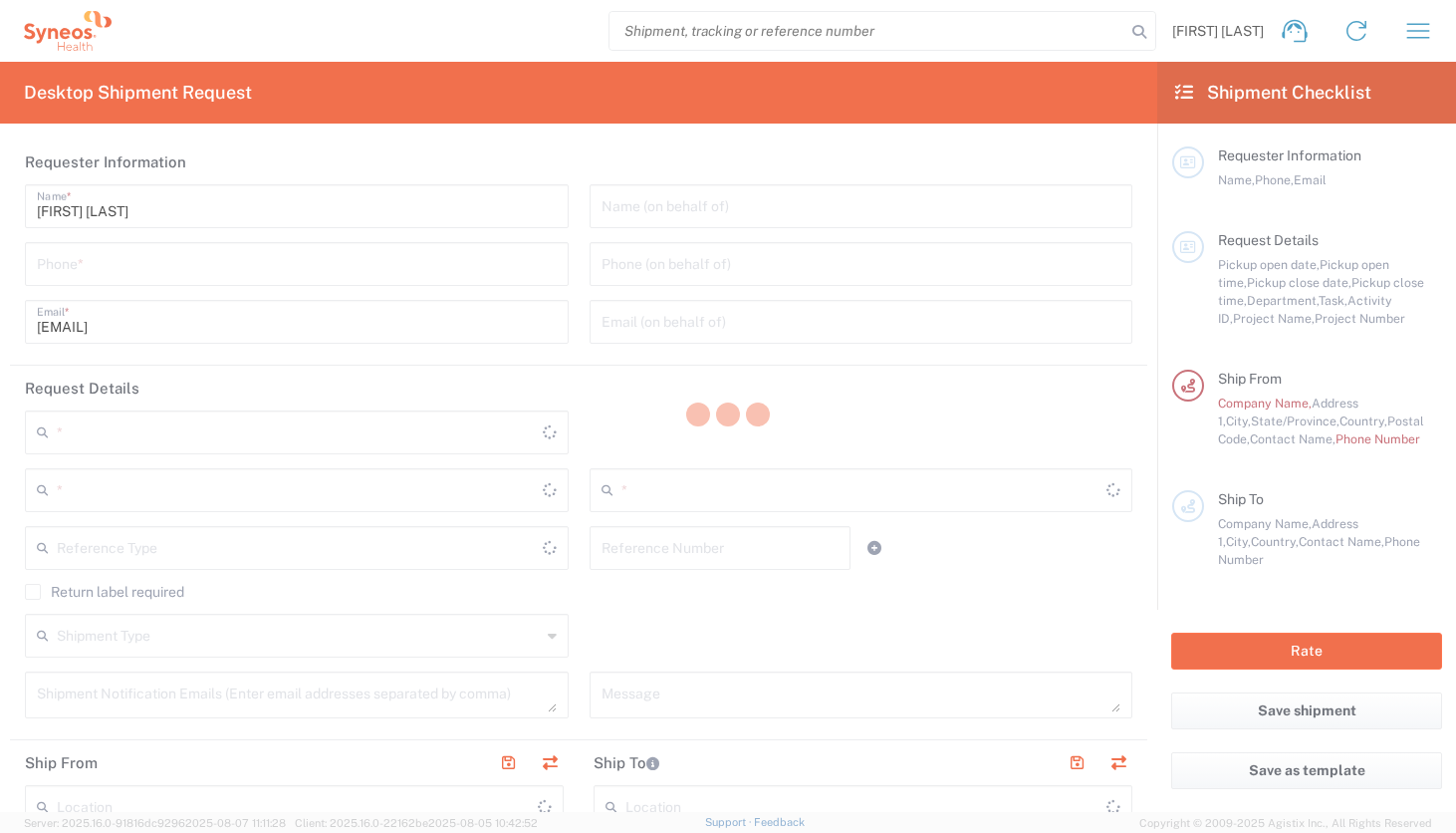 type on "North Carolina" 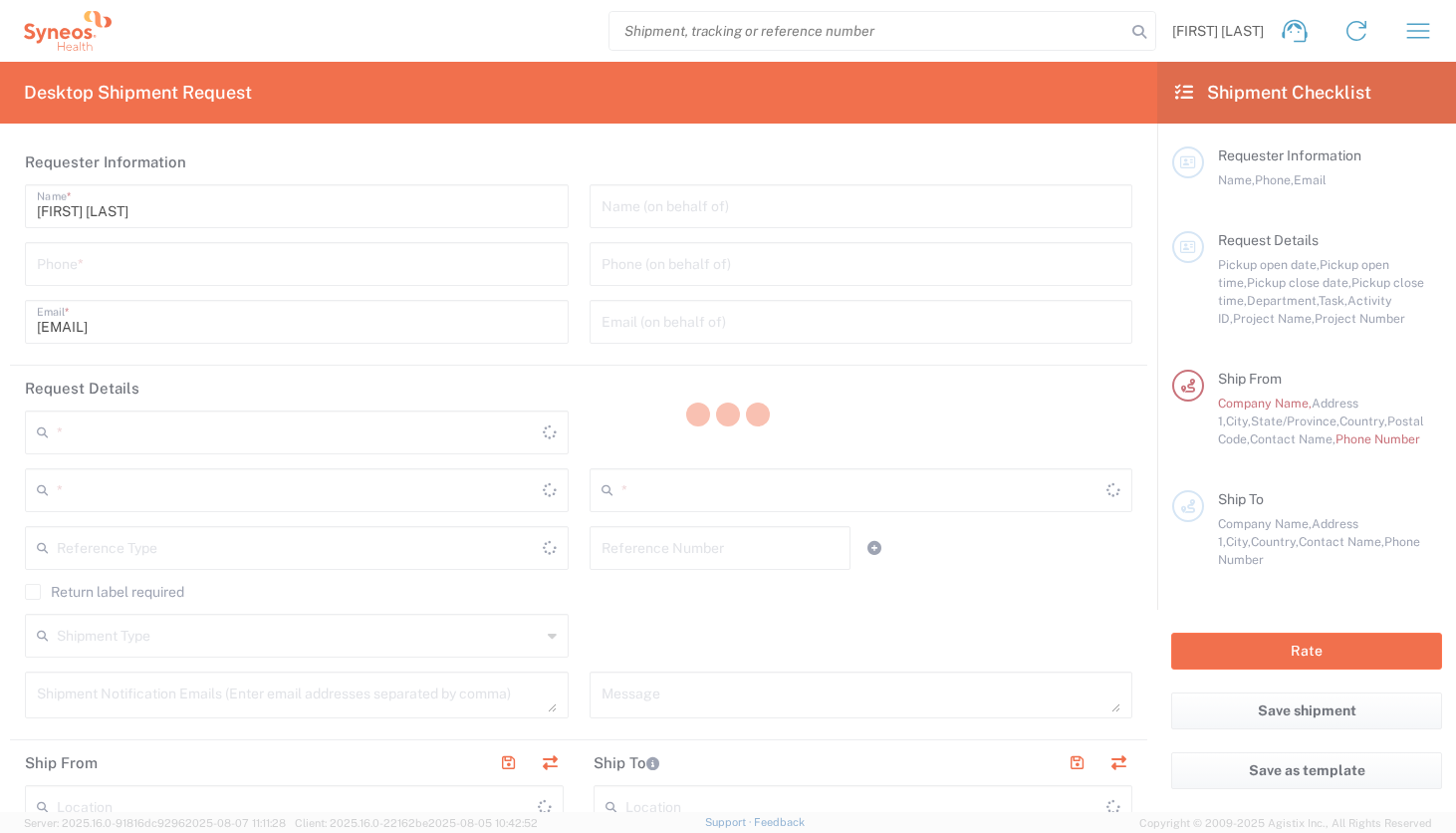 type on "United States" 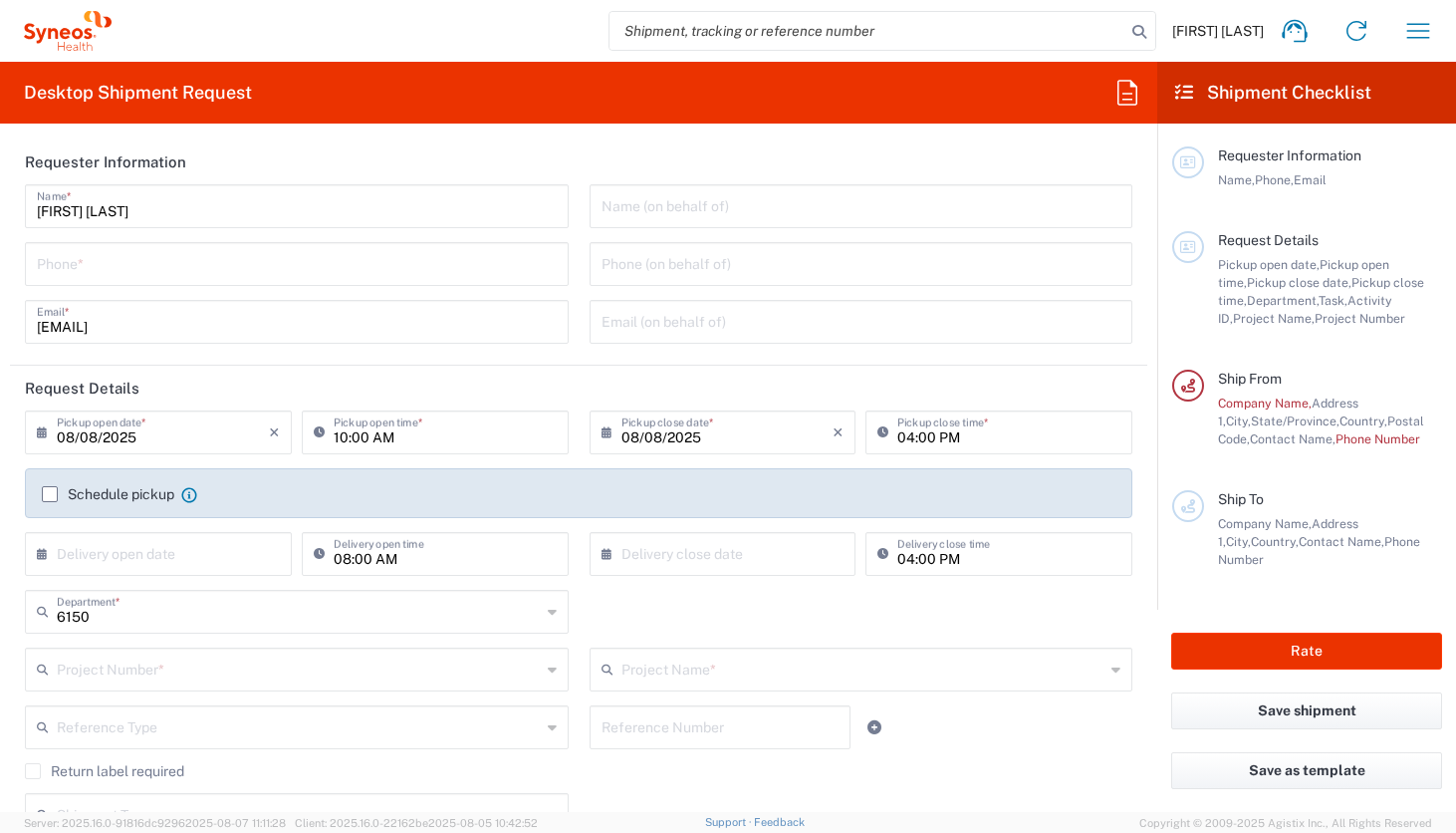 type on "Syneos Health Medical Communic" 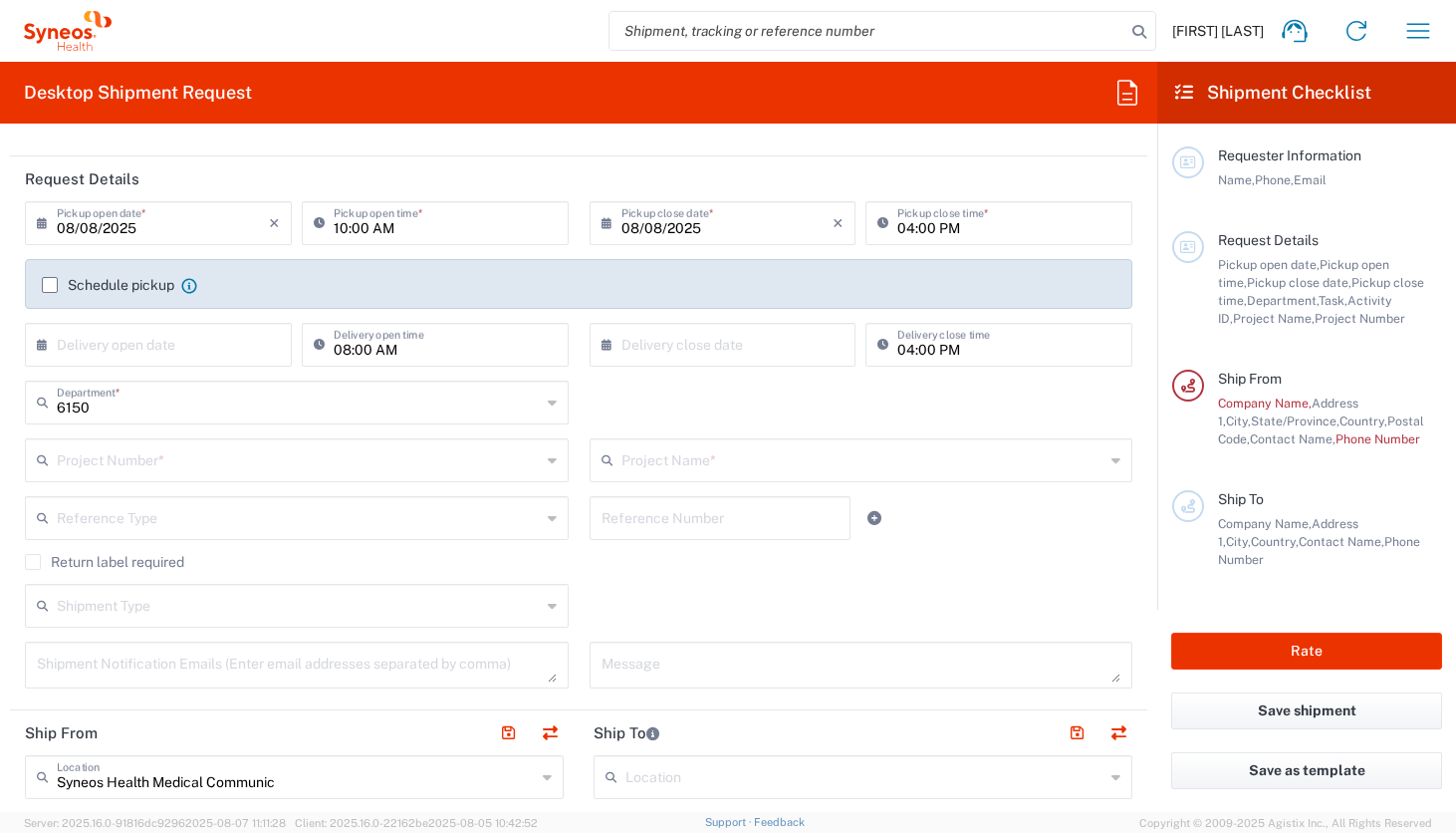 scroll, scrollTop: 212, scrollLeft: 0, axis: vertical 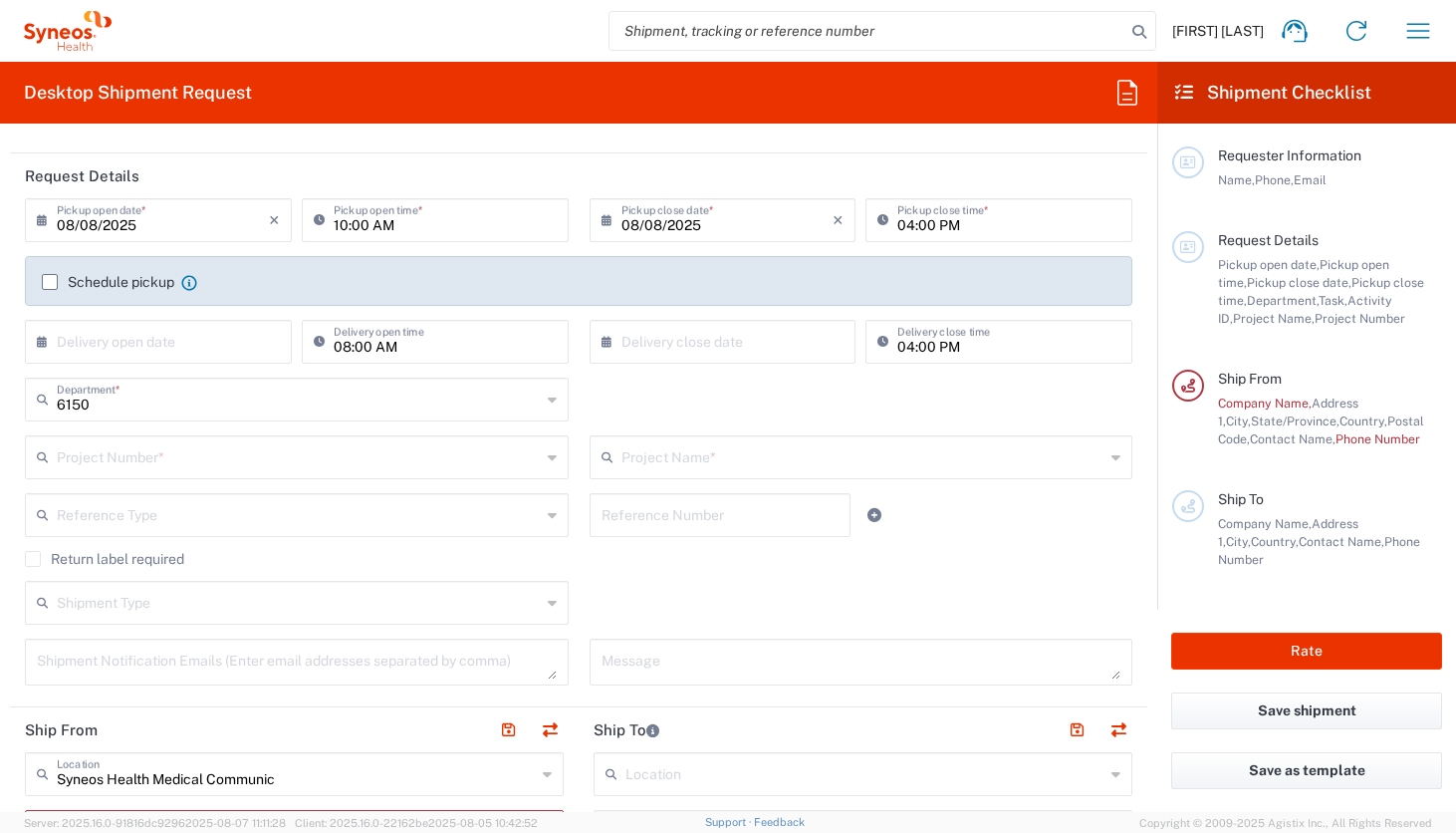 click on "Return label required" 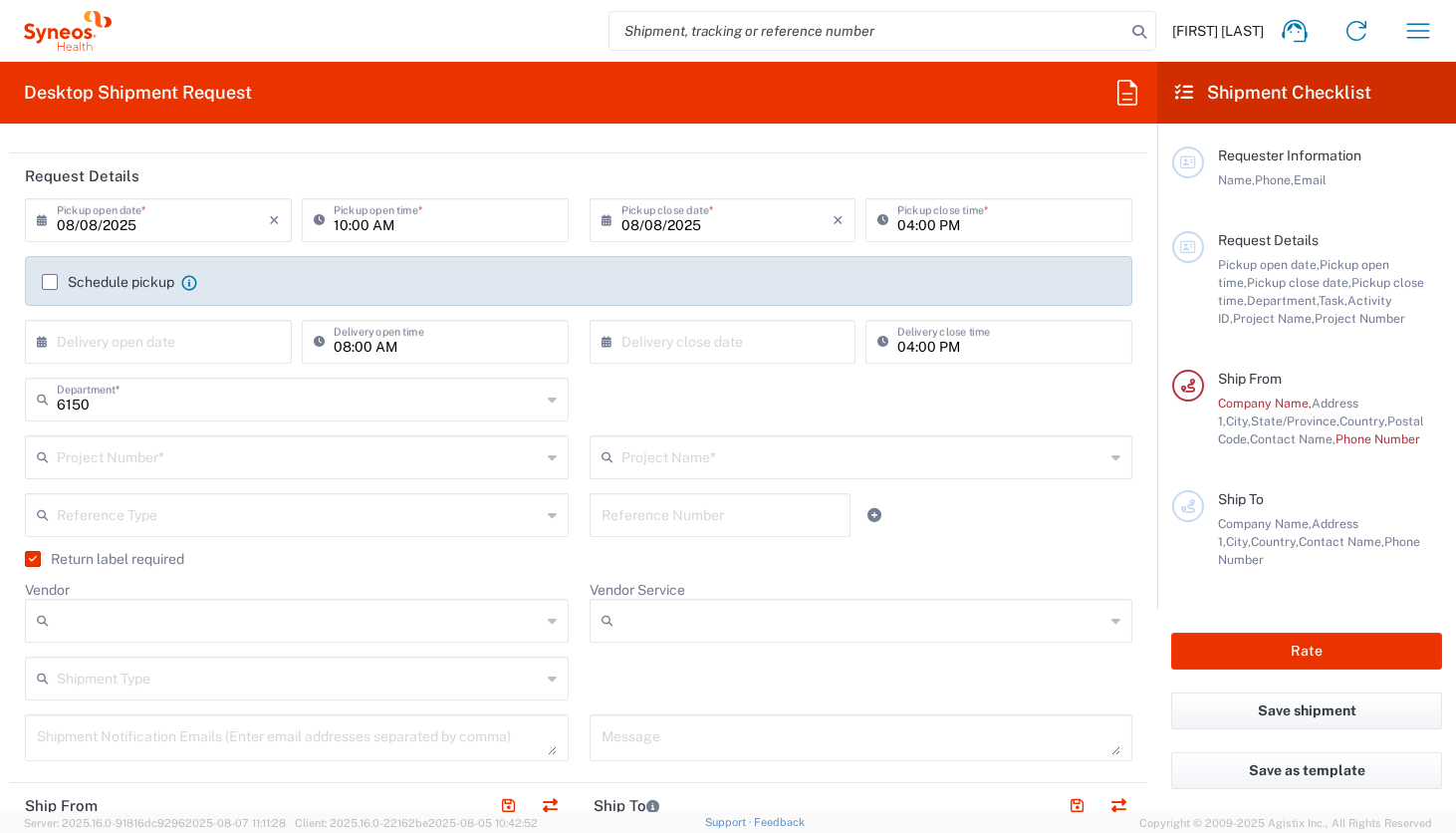 click on "Vendor" at bounding box center [299, 621] 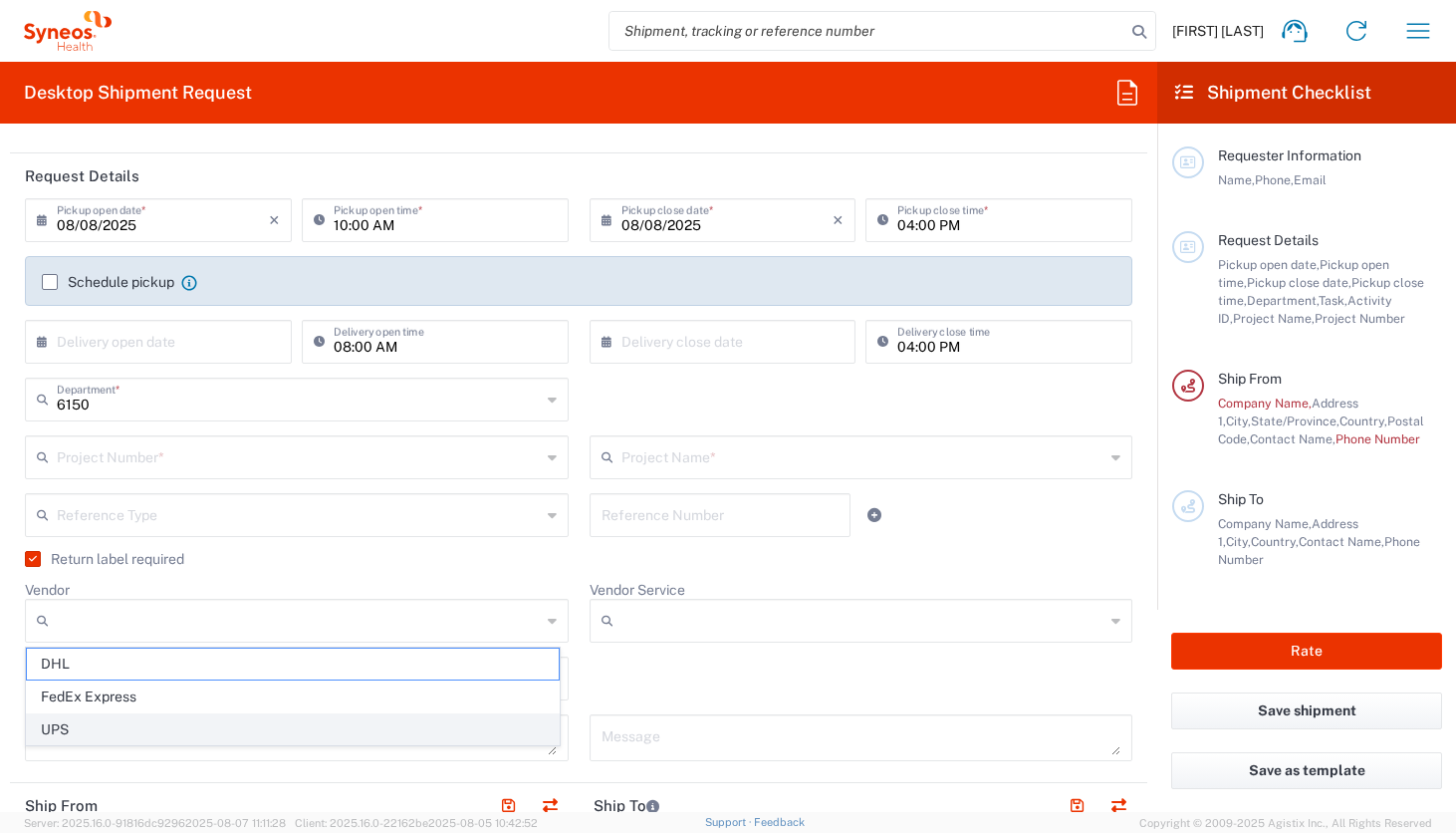 click on "UPS" 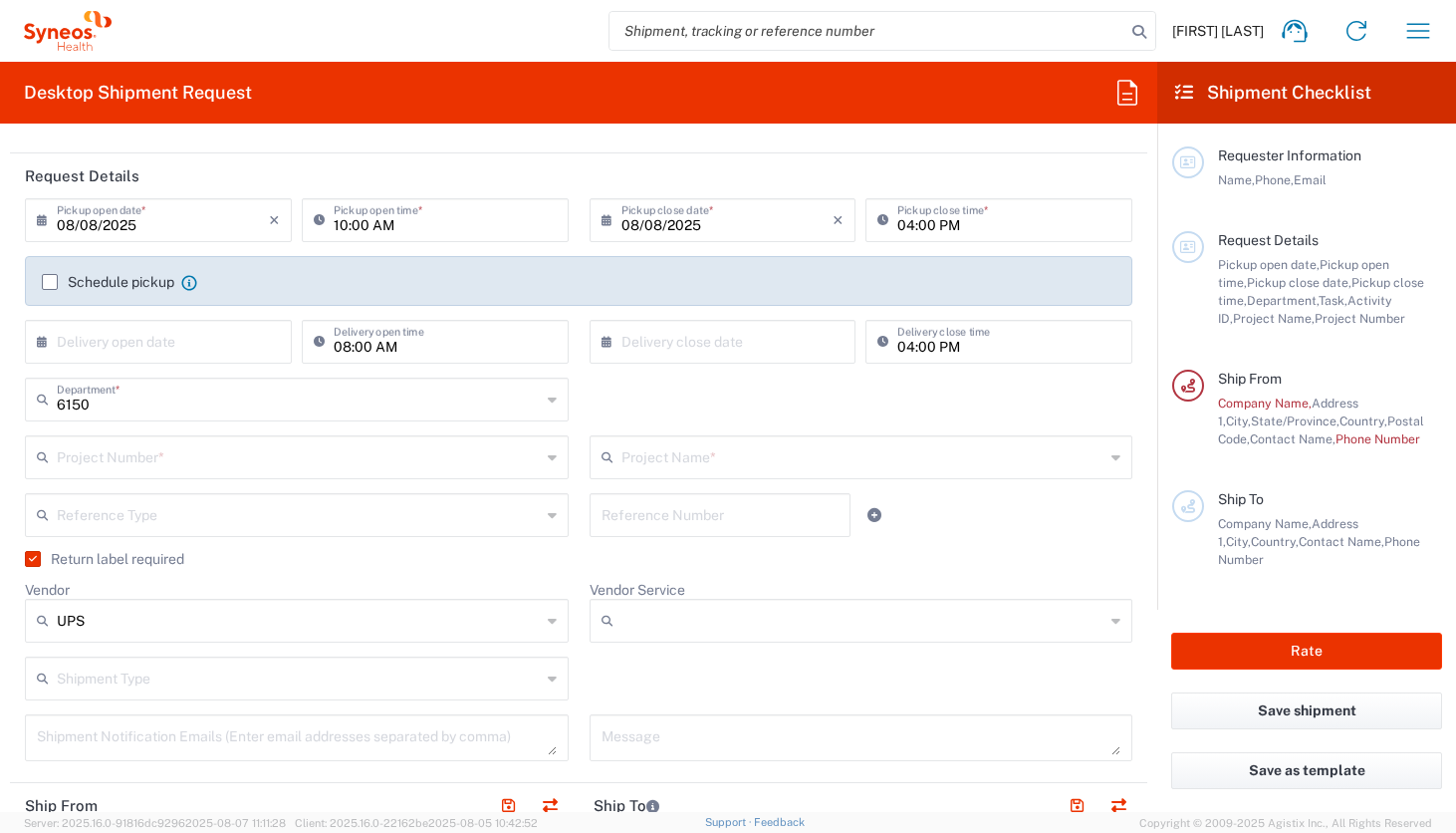 click on "Vendor Service" at bounding box center [863, 621] 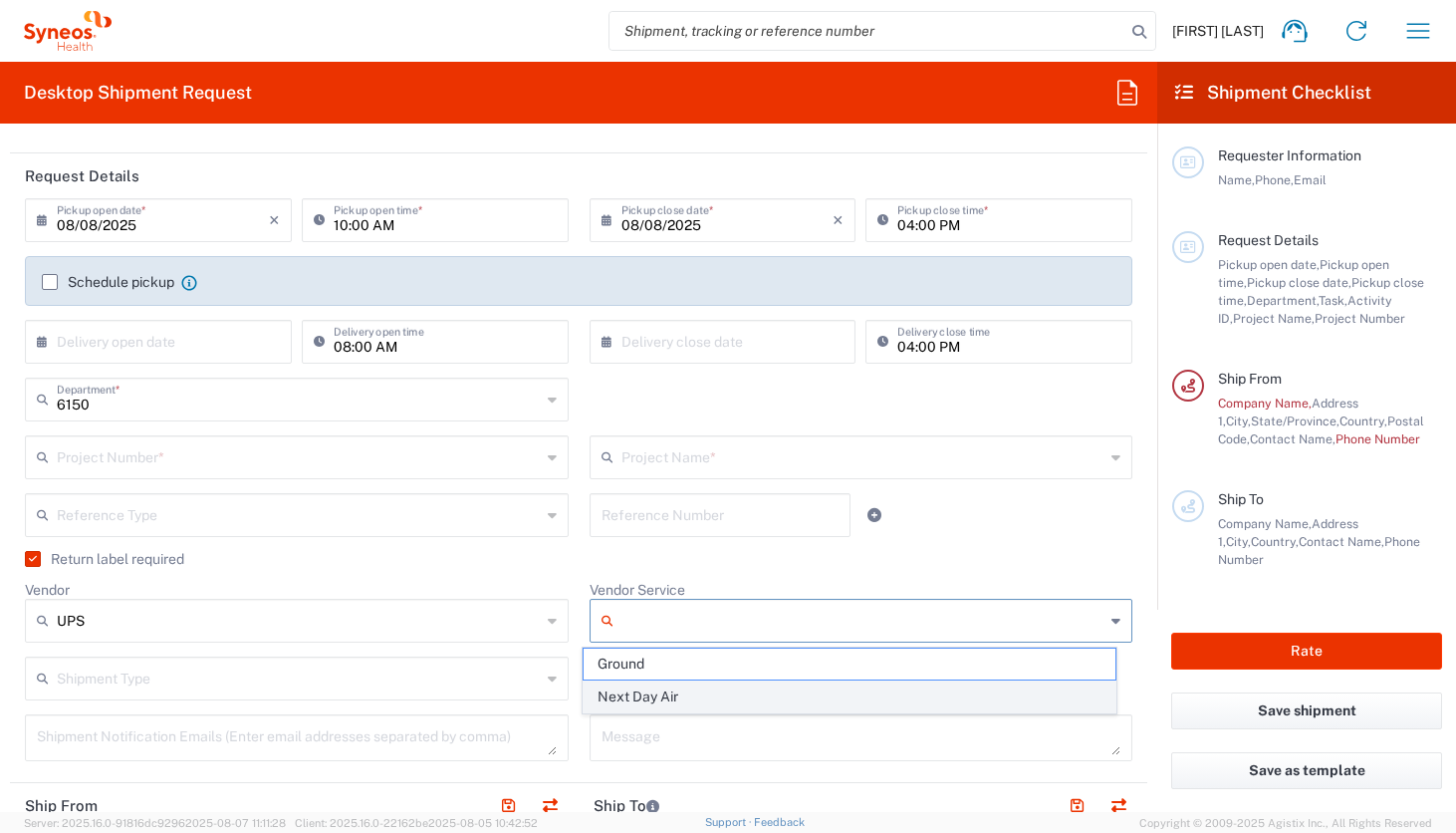 click on "Next Day Air" 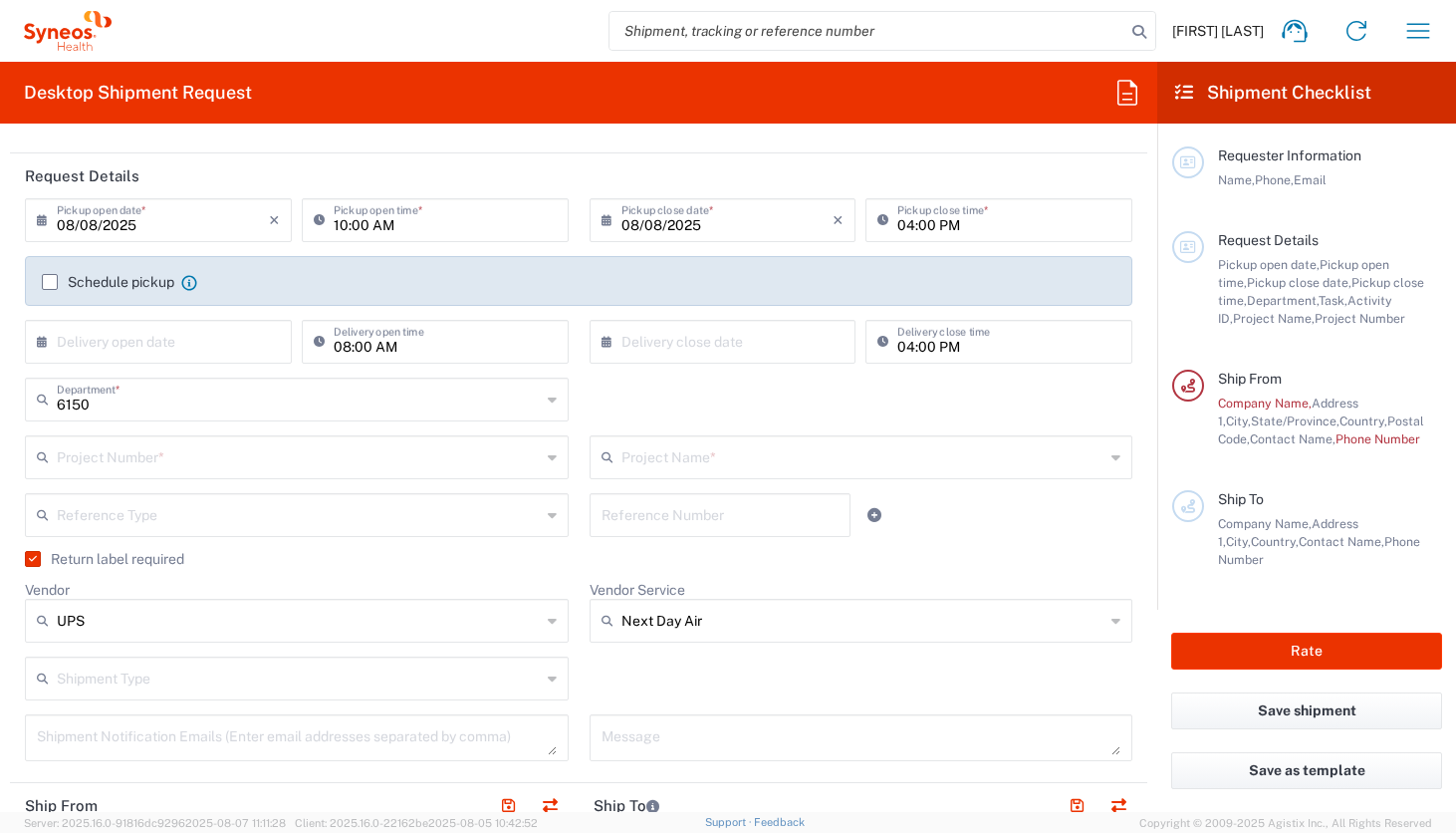 scroll, scrollTop: 264, scrollLeft: 0, axis: vertical 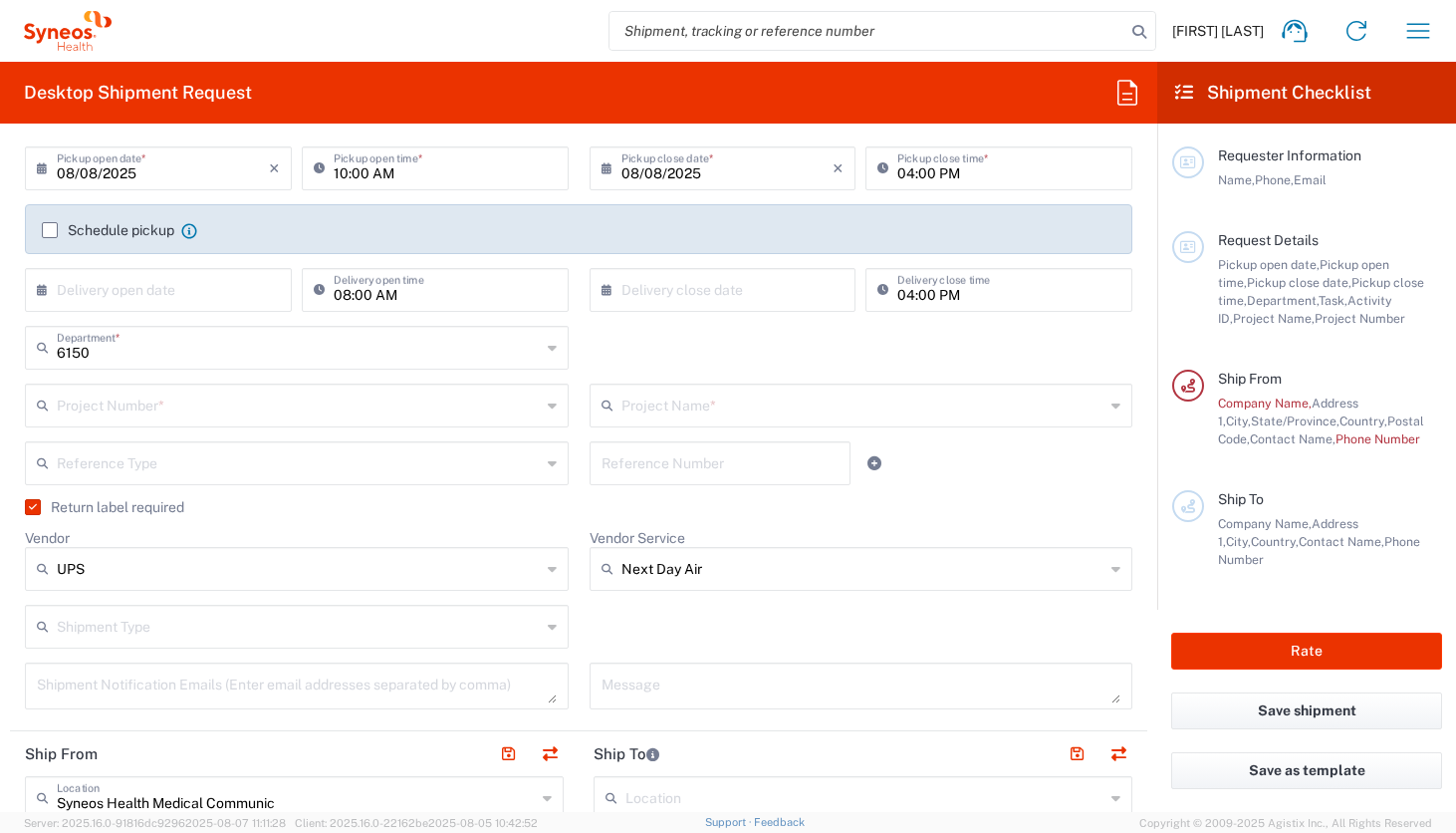 click on "Shipment Type" 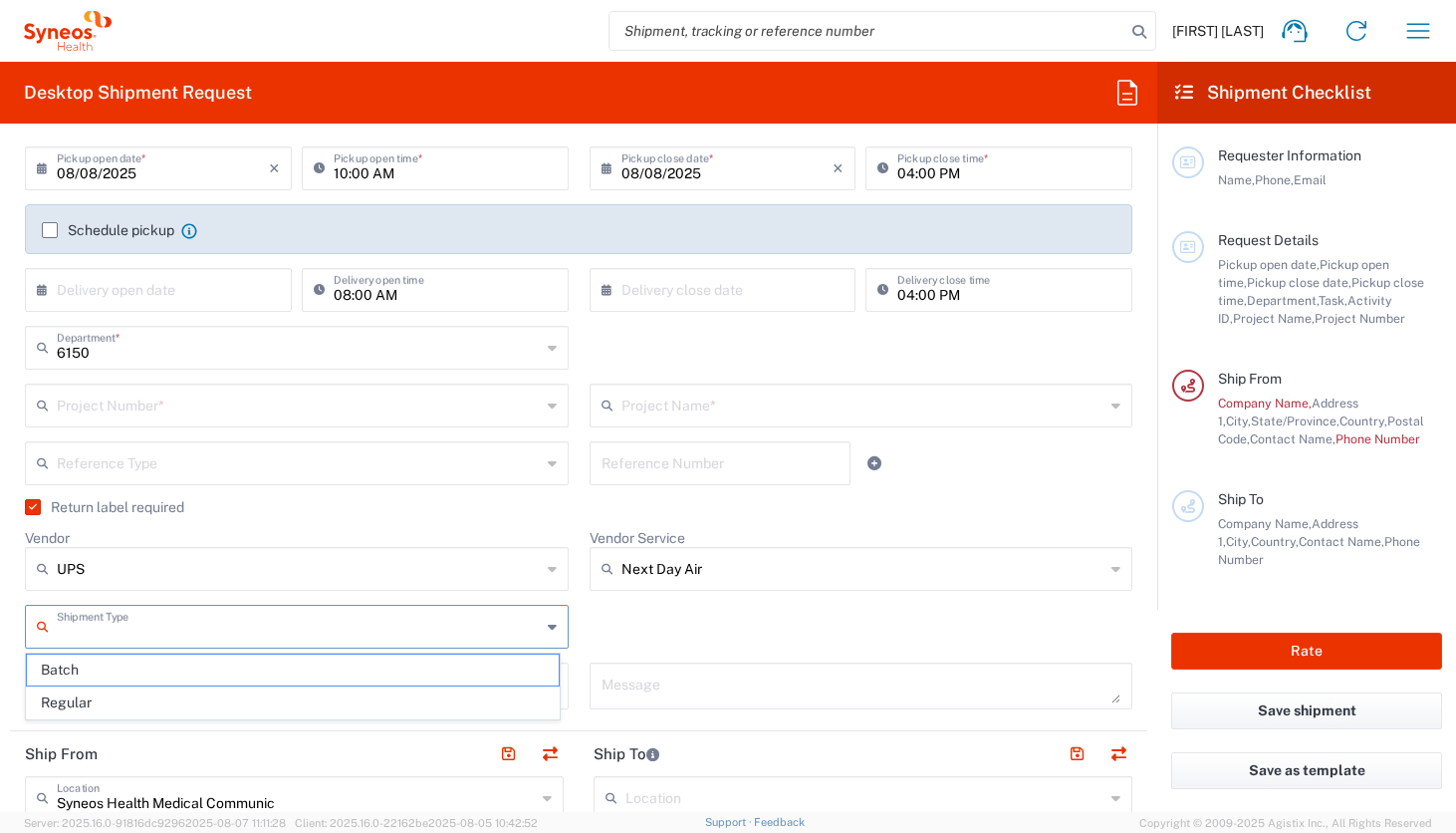 click at bounding box center (299, 625) 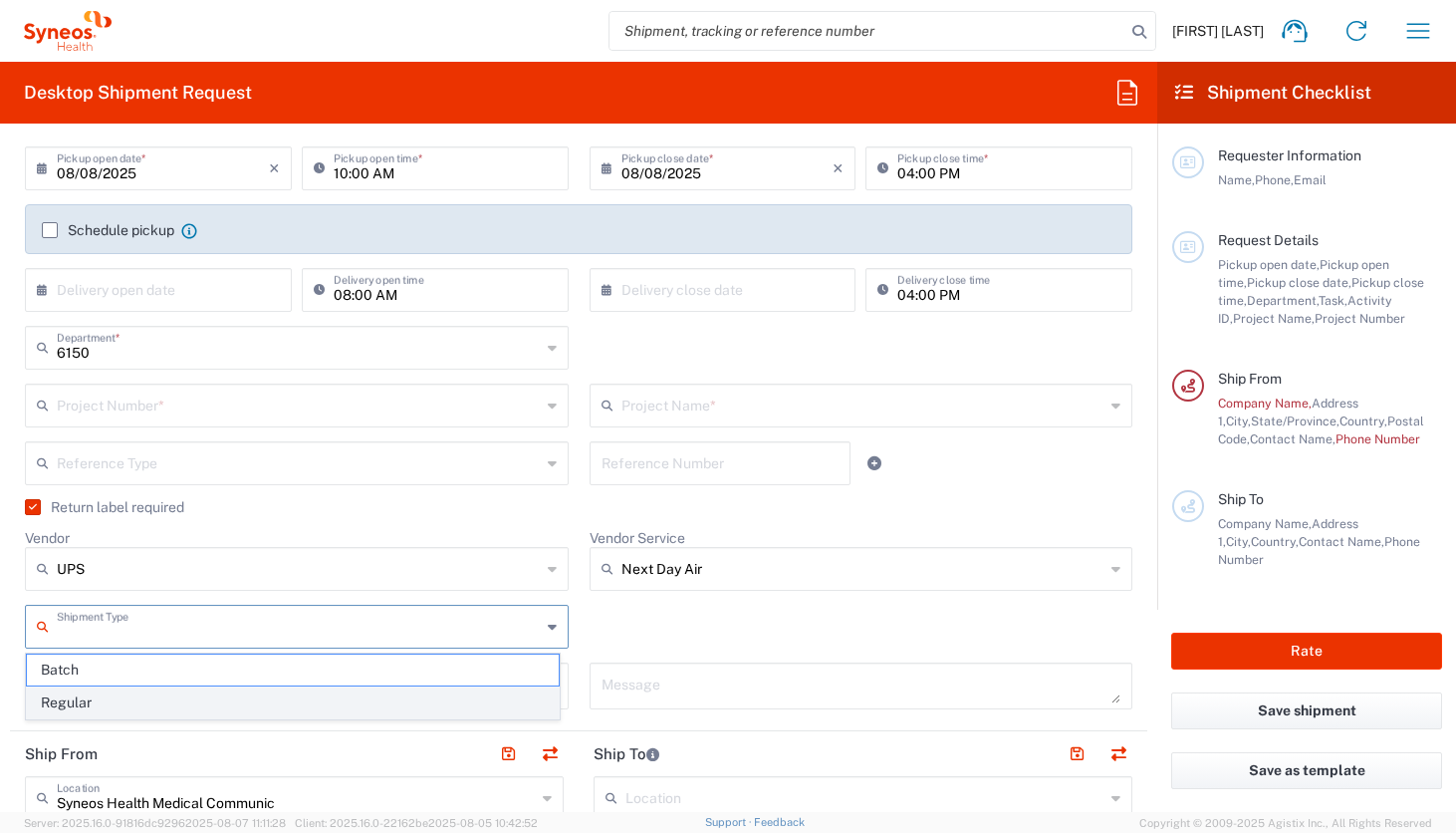 click on "Regular" 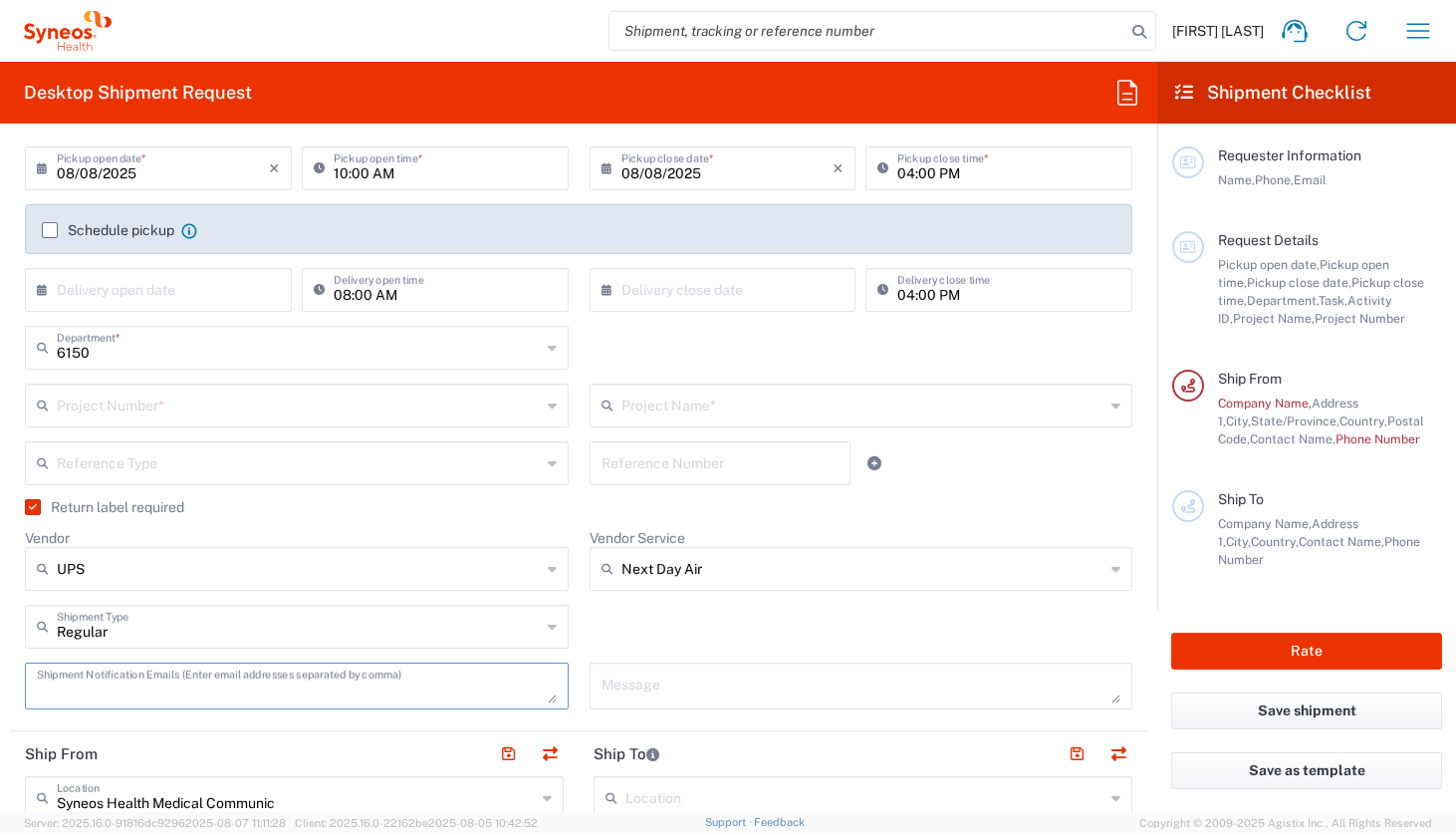 click at bounding box center (297, 686) 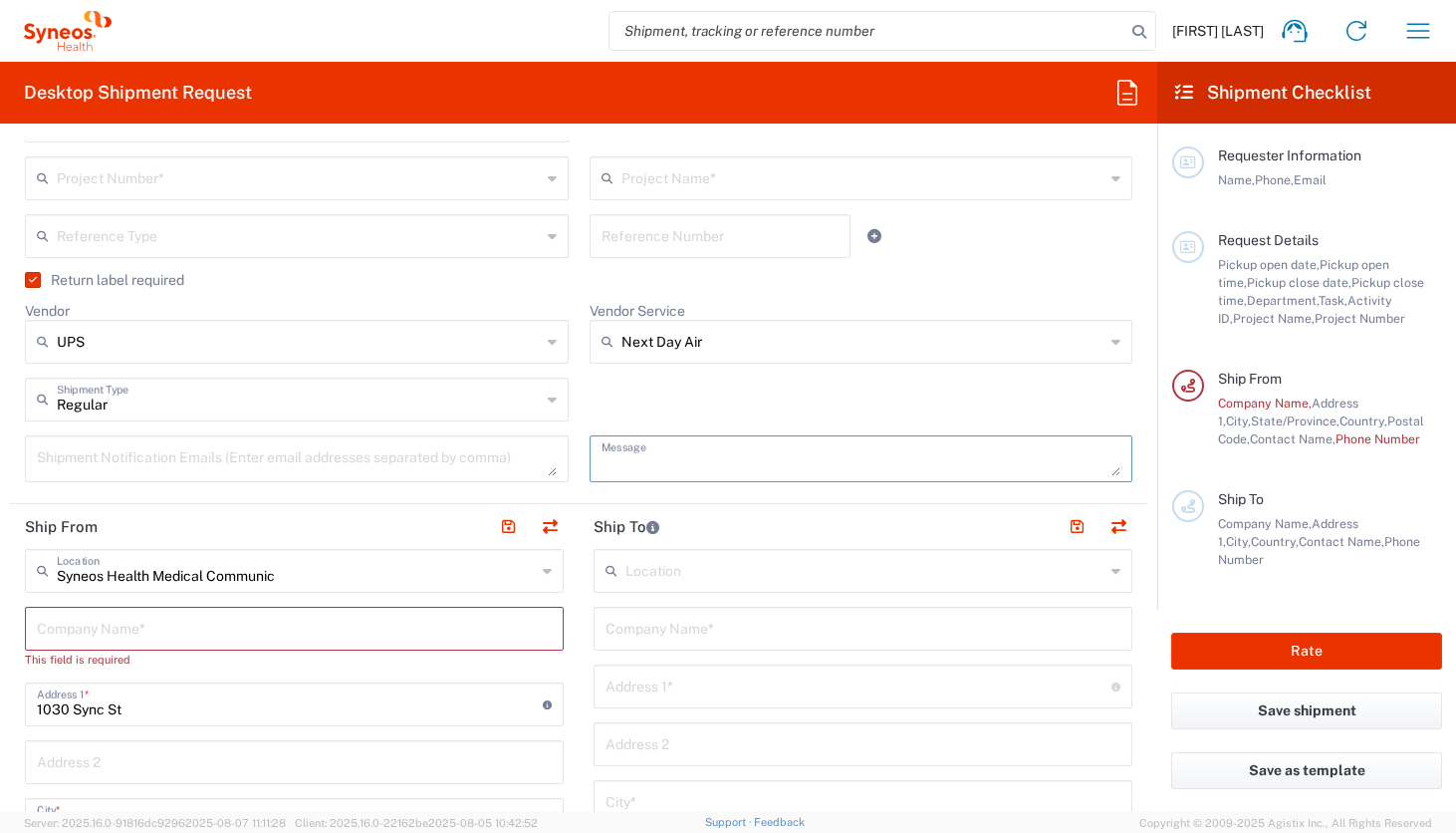 scroll, scrollTop: 498, scrollLeft: 0, axis: vertical 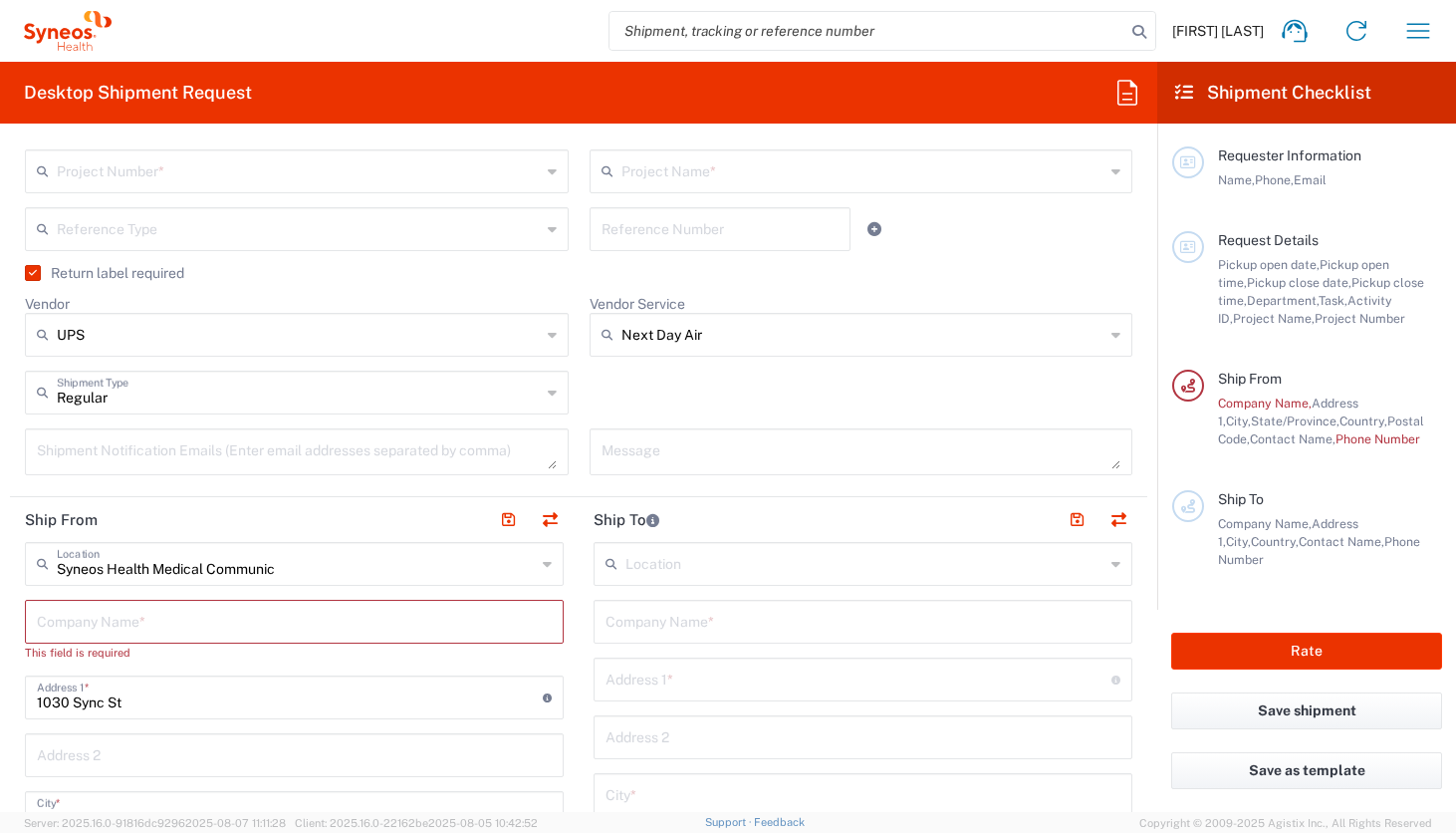 click on "Regular  Shipment Type  Batch Regular" 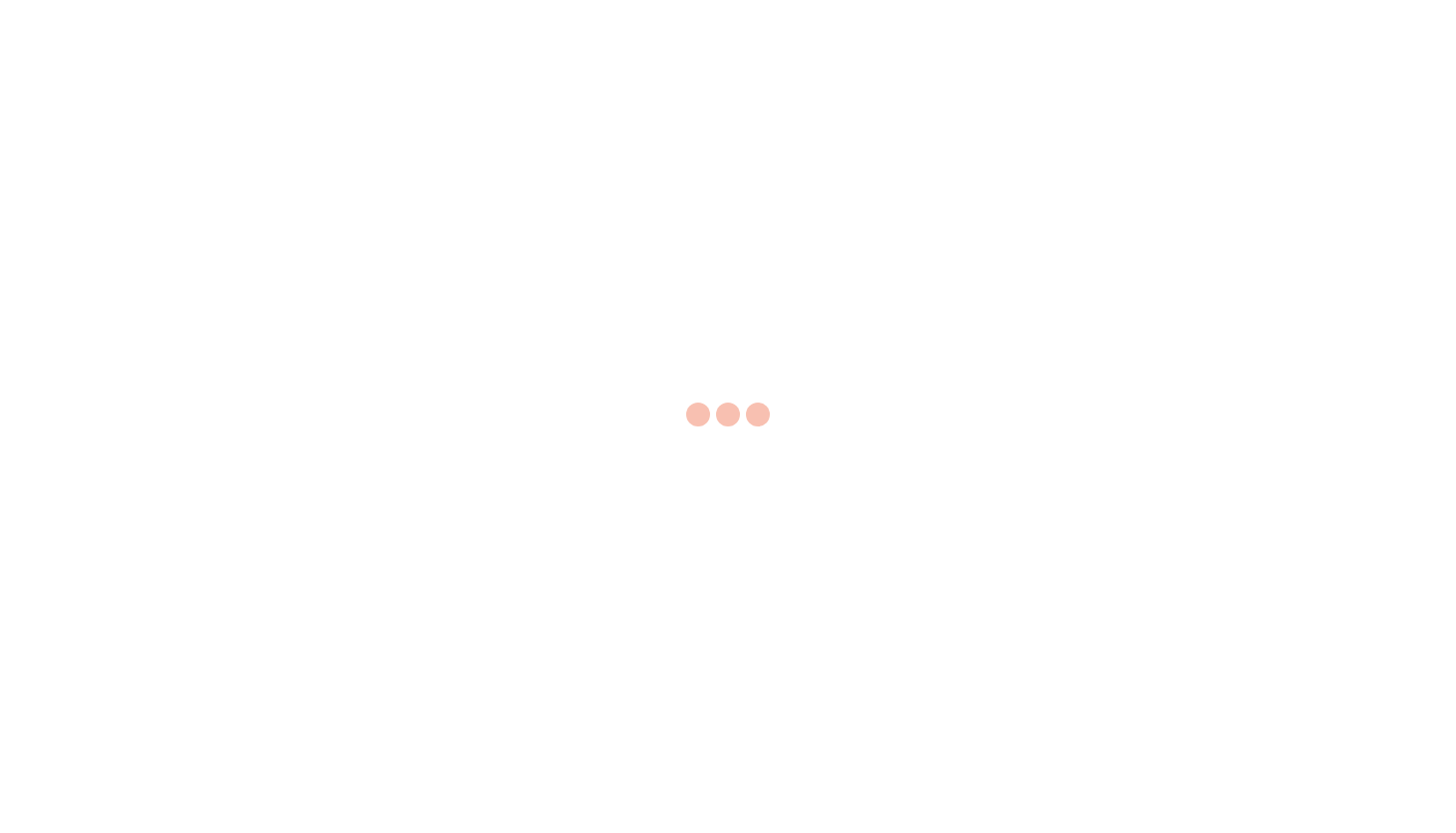 scroll, scrollTop: 0, scrollLeft: 0, axis: both 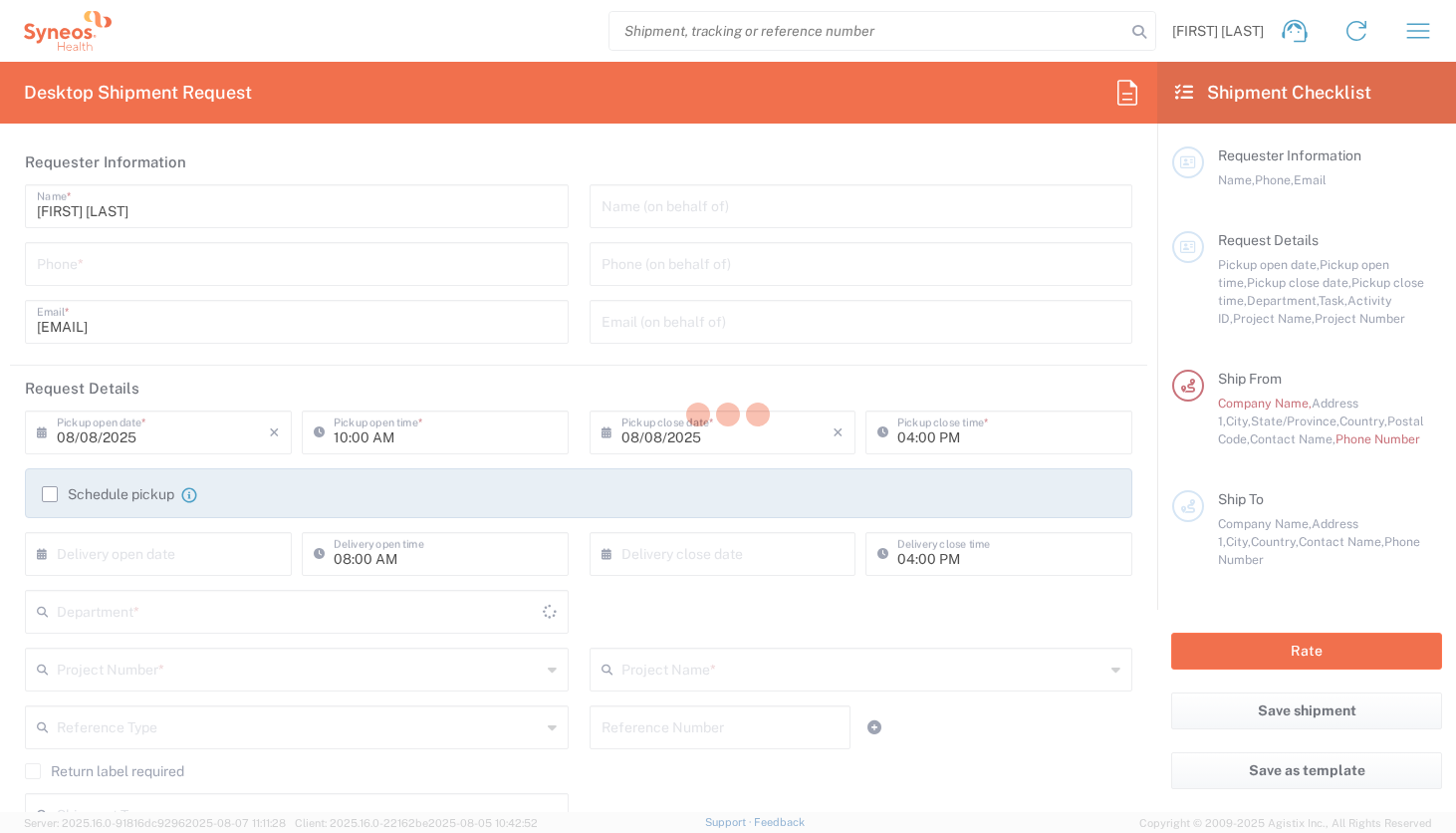 type on "North Carolina" 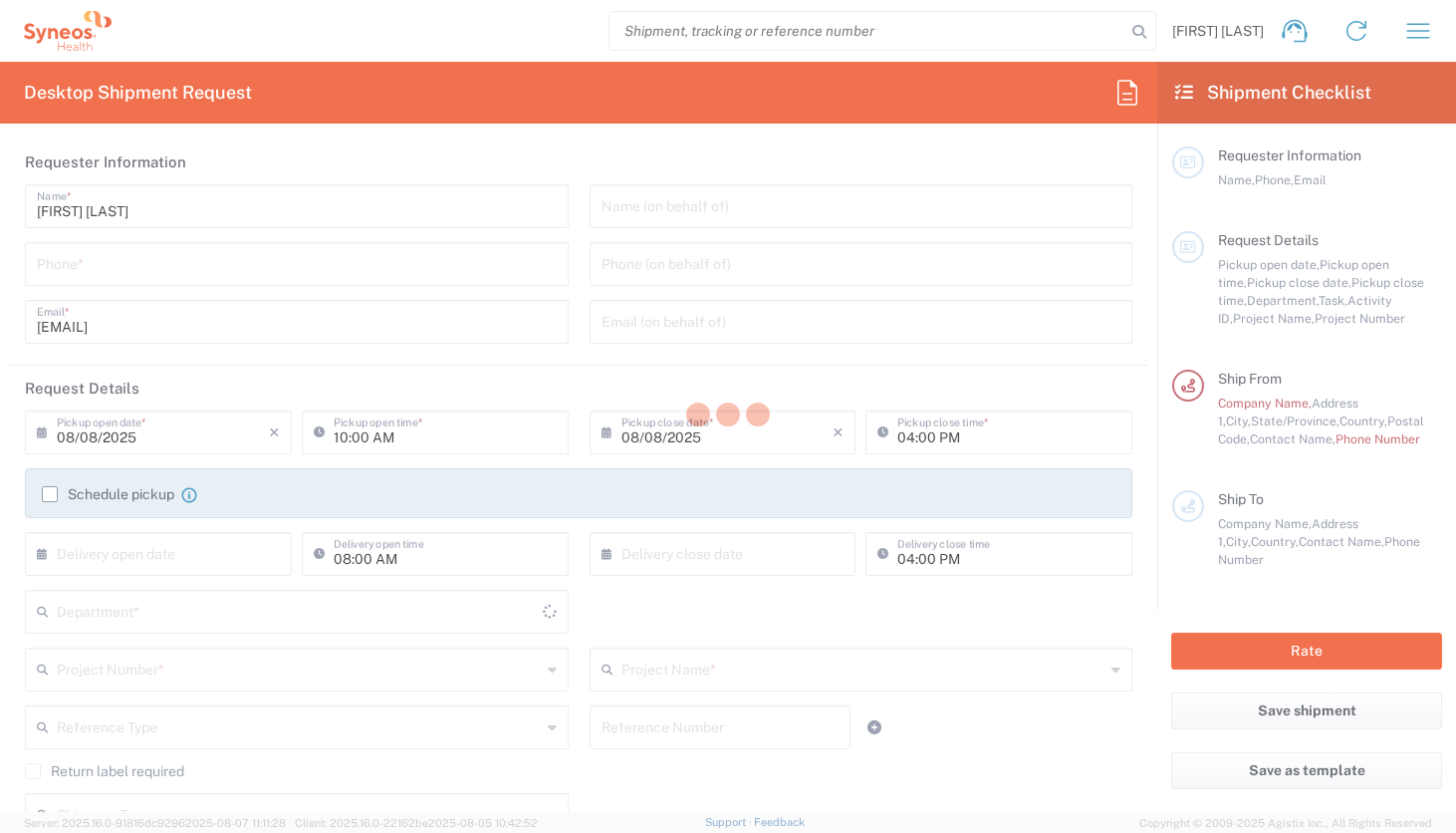 type on "United States" 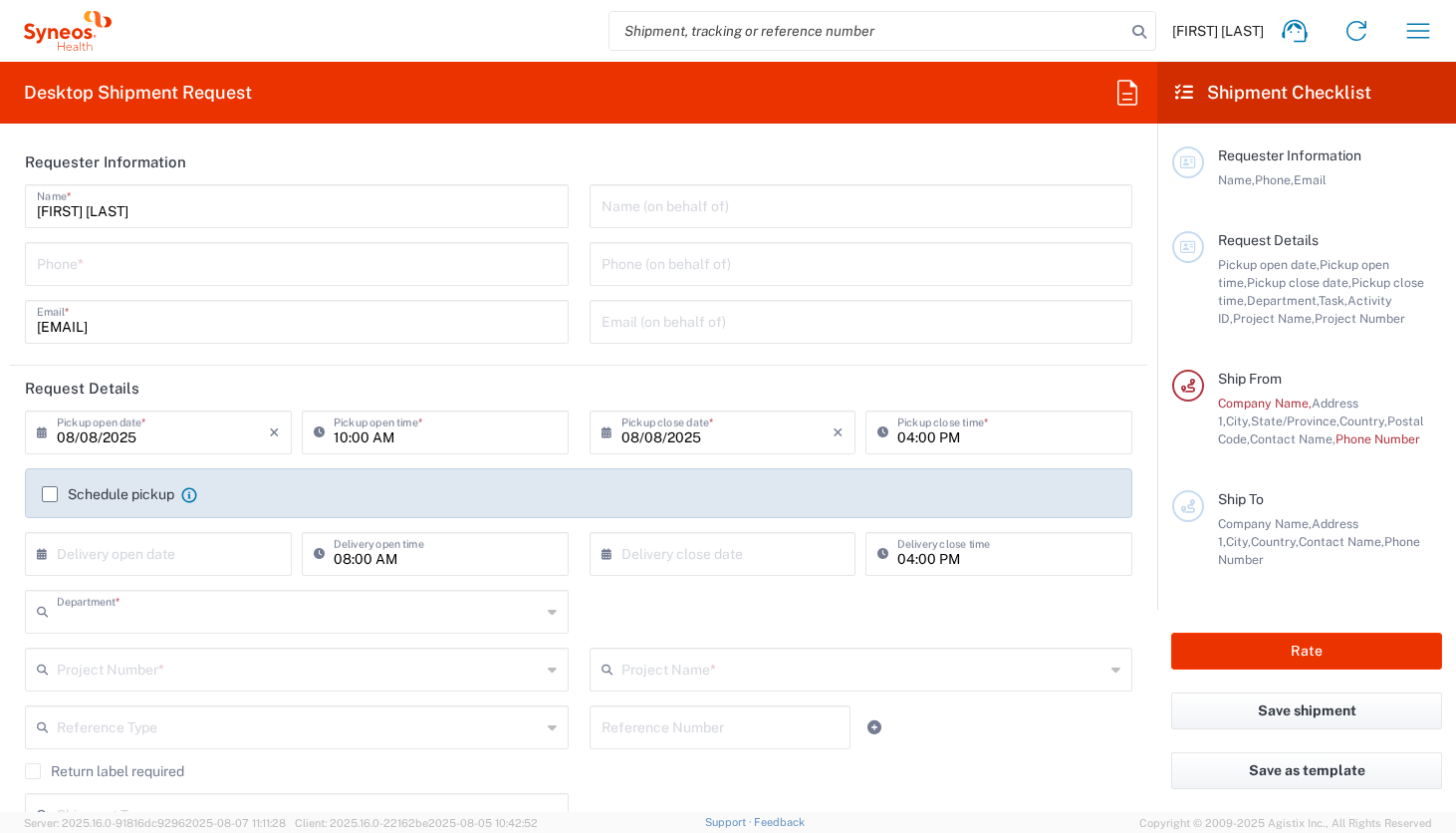 type on "6150" 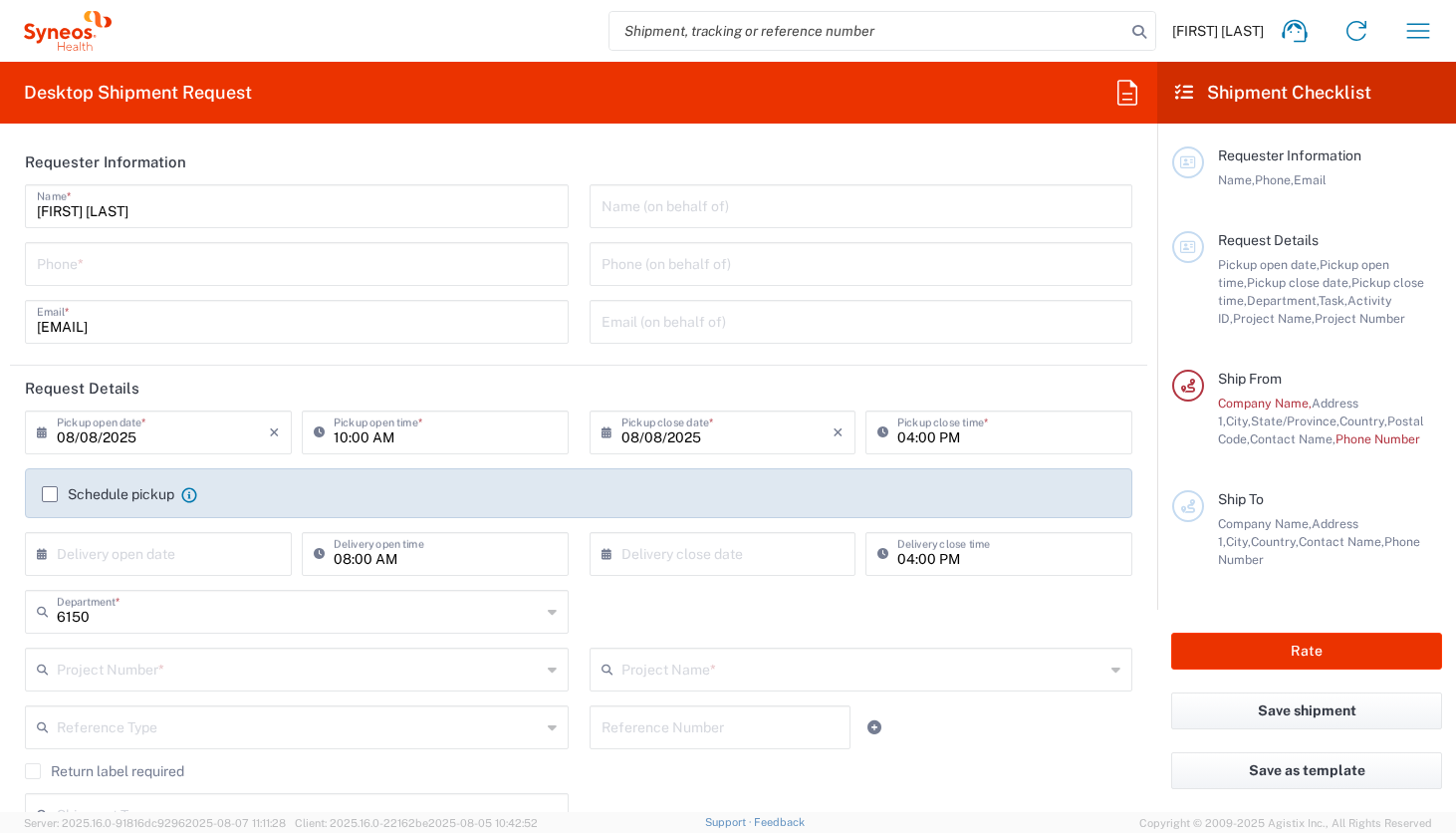 type on "Syneos Health Medical Communic" 